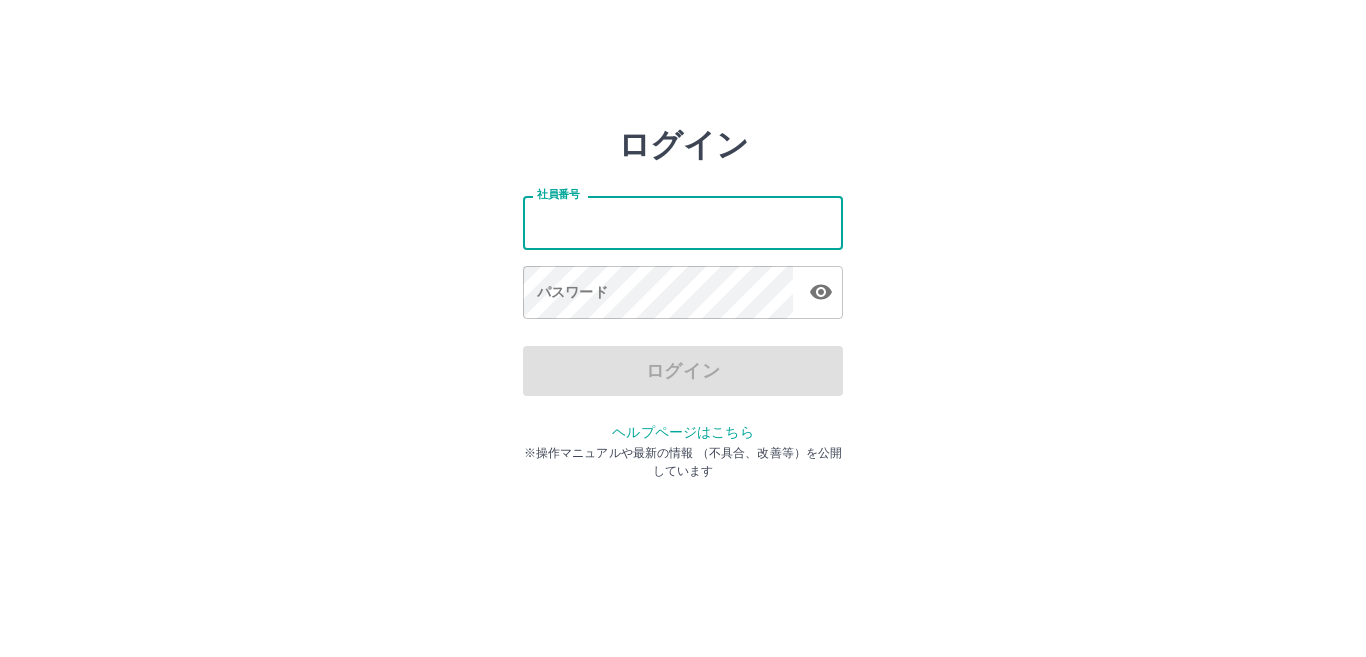 scroll, scrollTop: 0, scrollLeft: 0, axis: both 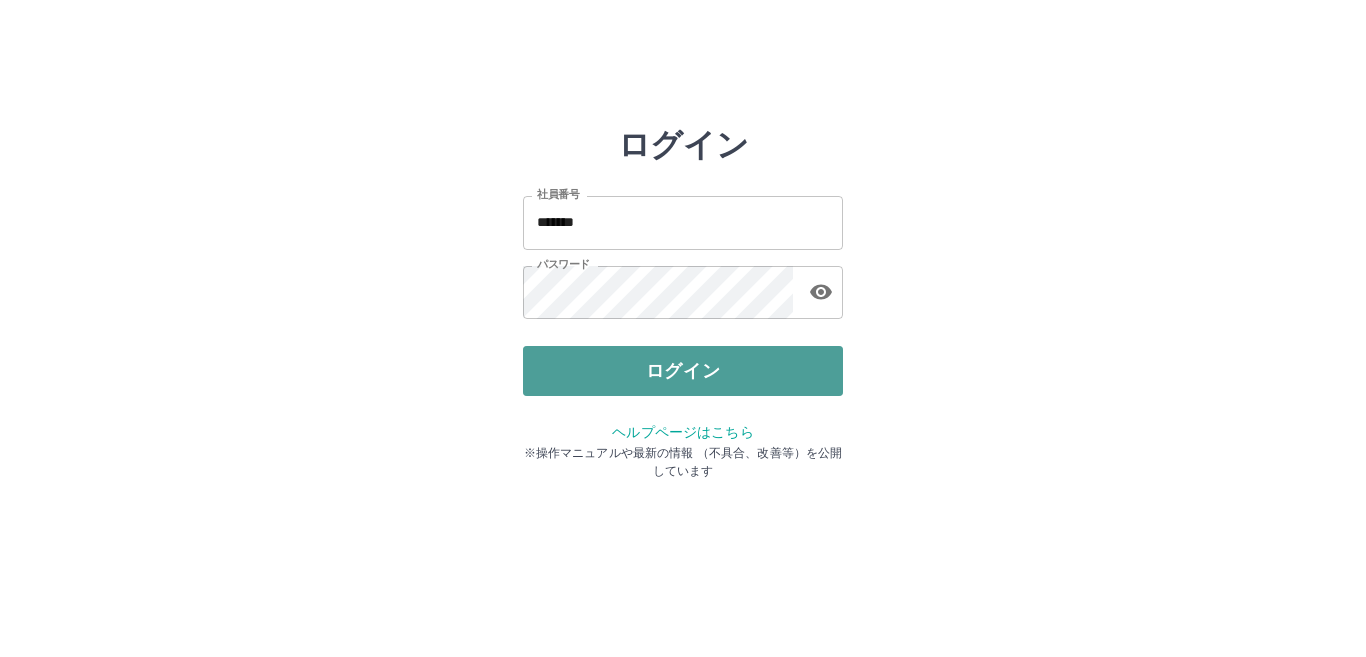click on "ログイン" at bounding box center (683, 371) 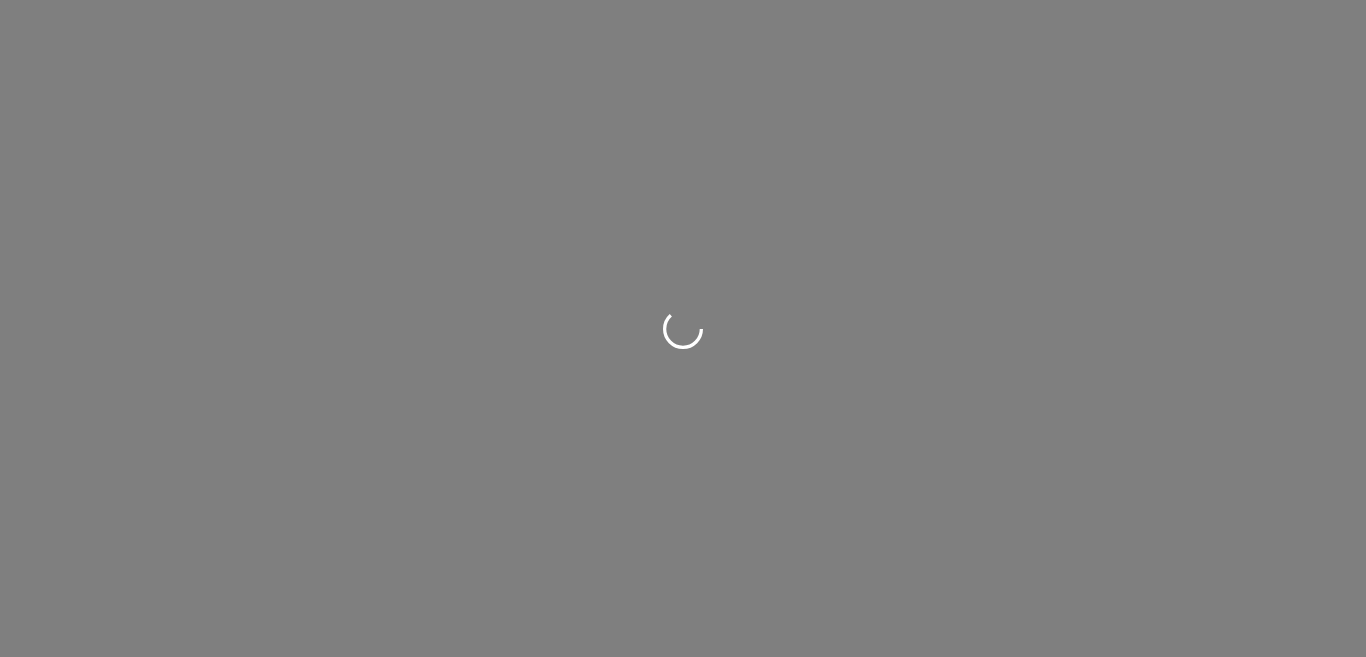 scroll, scrollTop: 0, scrollLeft: 0, axis: both 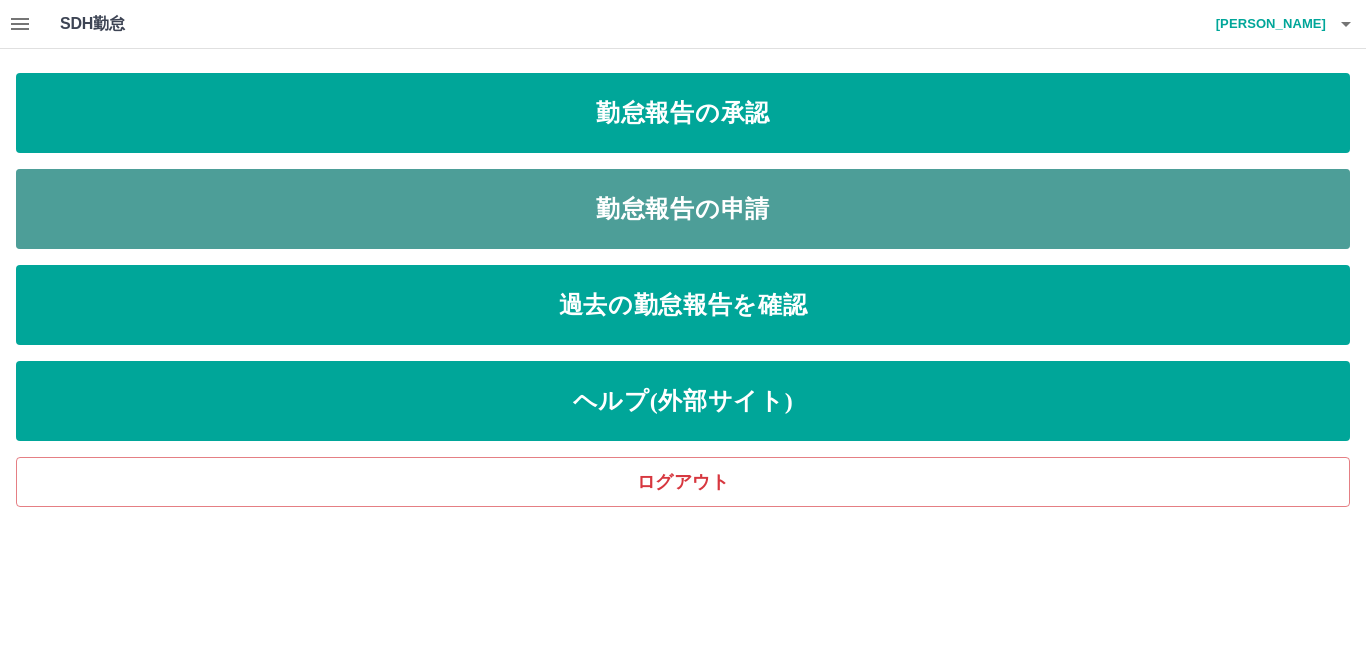 click on "勤怠報告の申請" at bounding box center (683, 209) 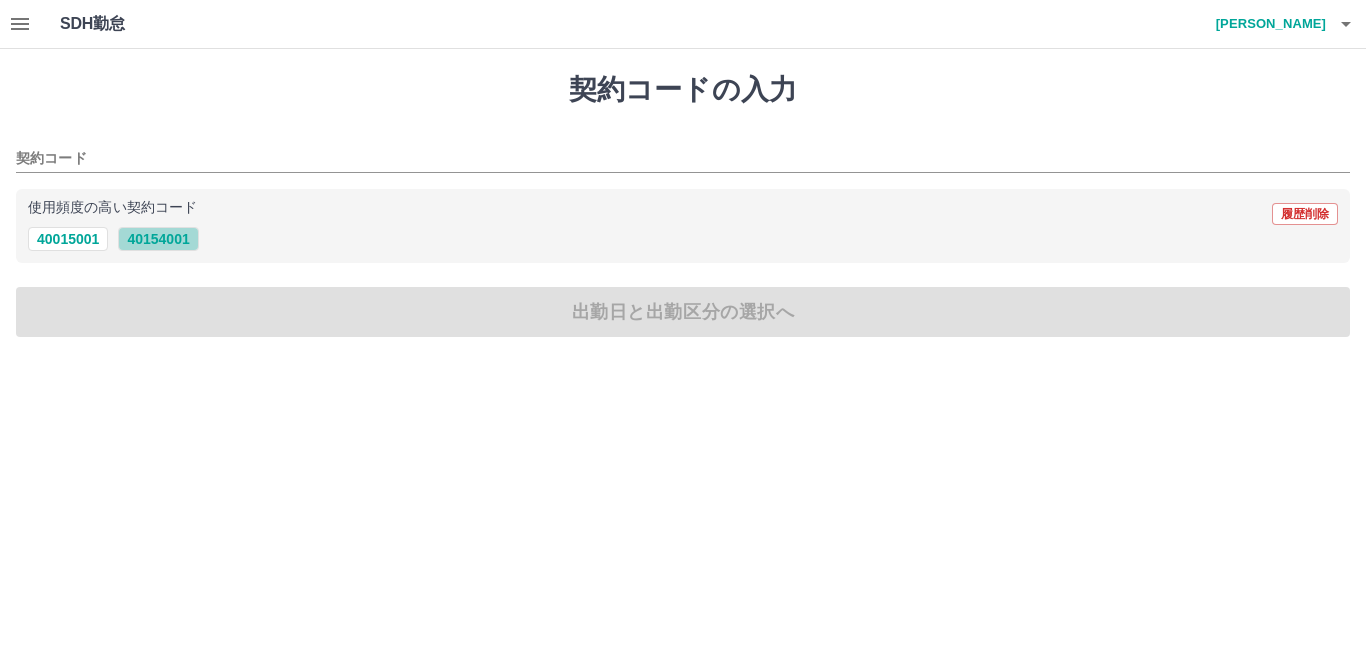 click on "40154001" at bounding box center [158, 239] 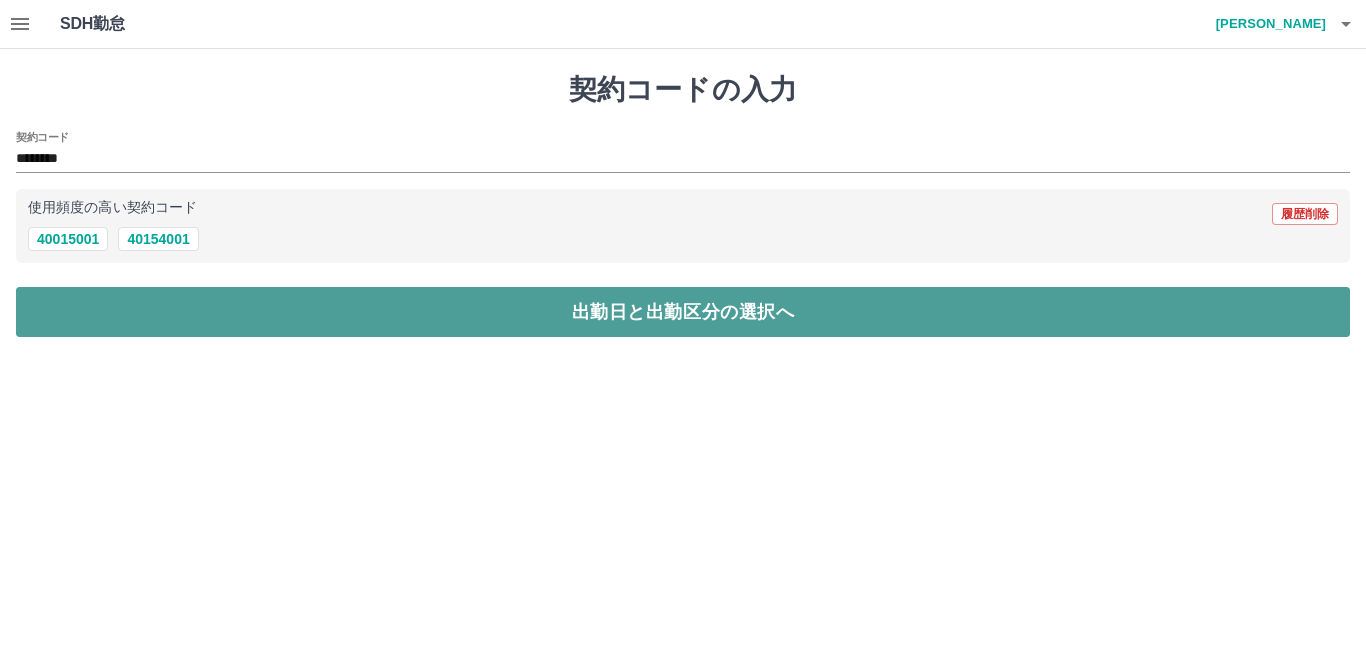 click on "出勤日と出勤区分の選択へ" at bounding box center (683, 312) 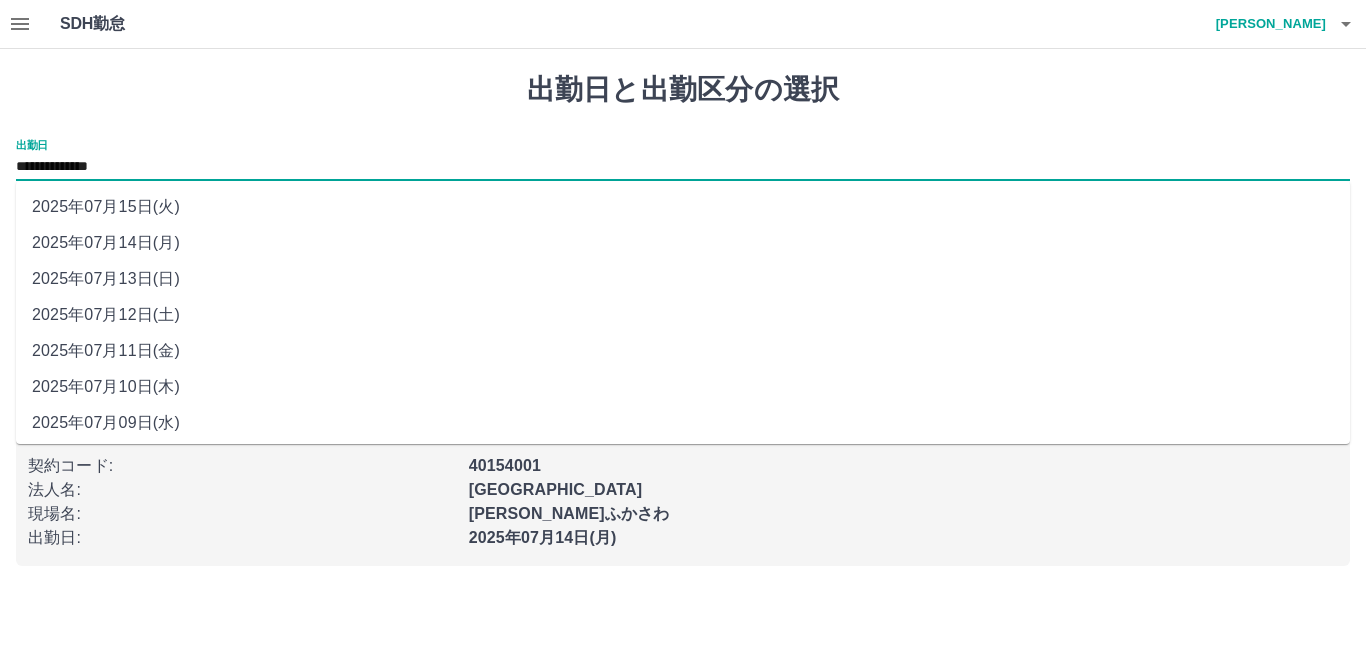 click on "**********" at bounding box center [683, 167] 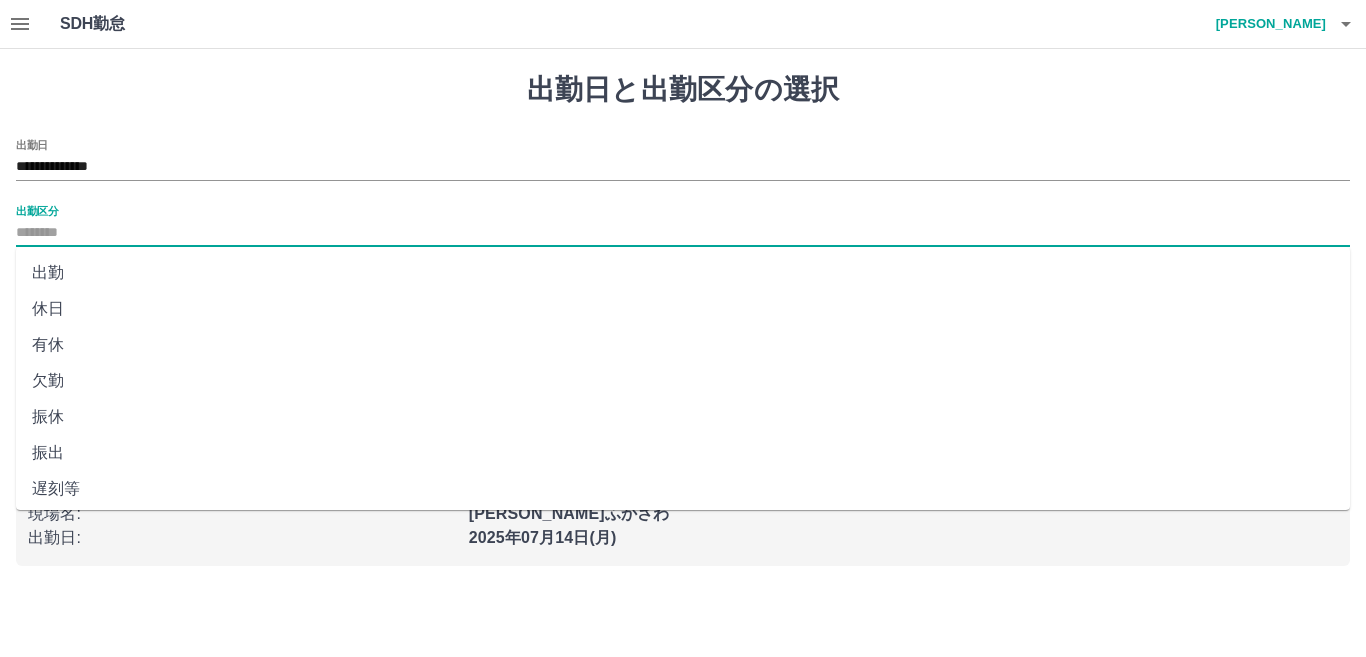 click on "出勤区分" at bounding box center [683, 233] 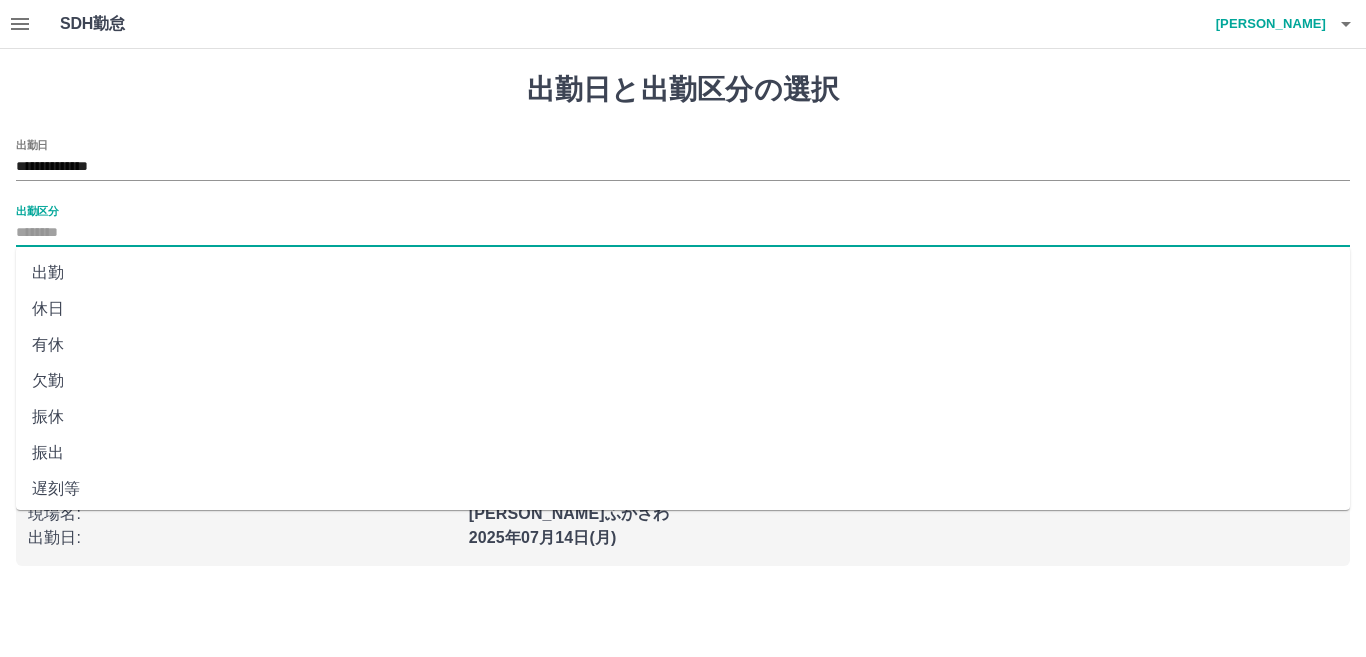 click on "休日" at bounding box center [683, 309] 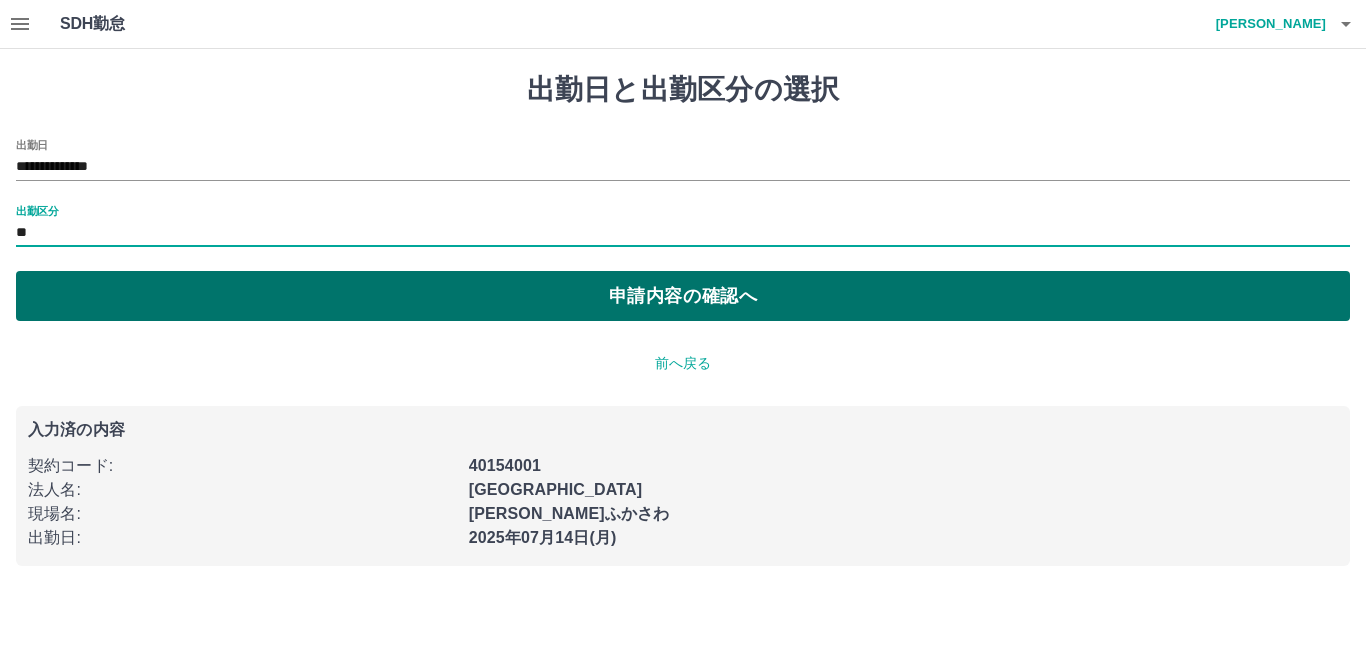 click on "申請内容の確認へ" at bounding box center (683, 296) 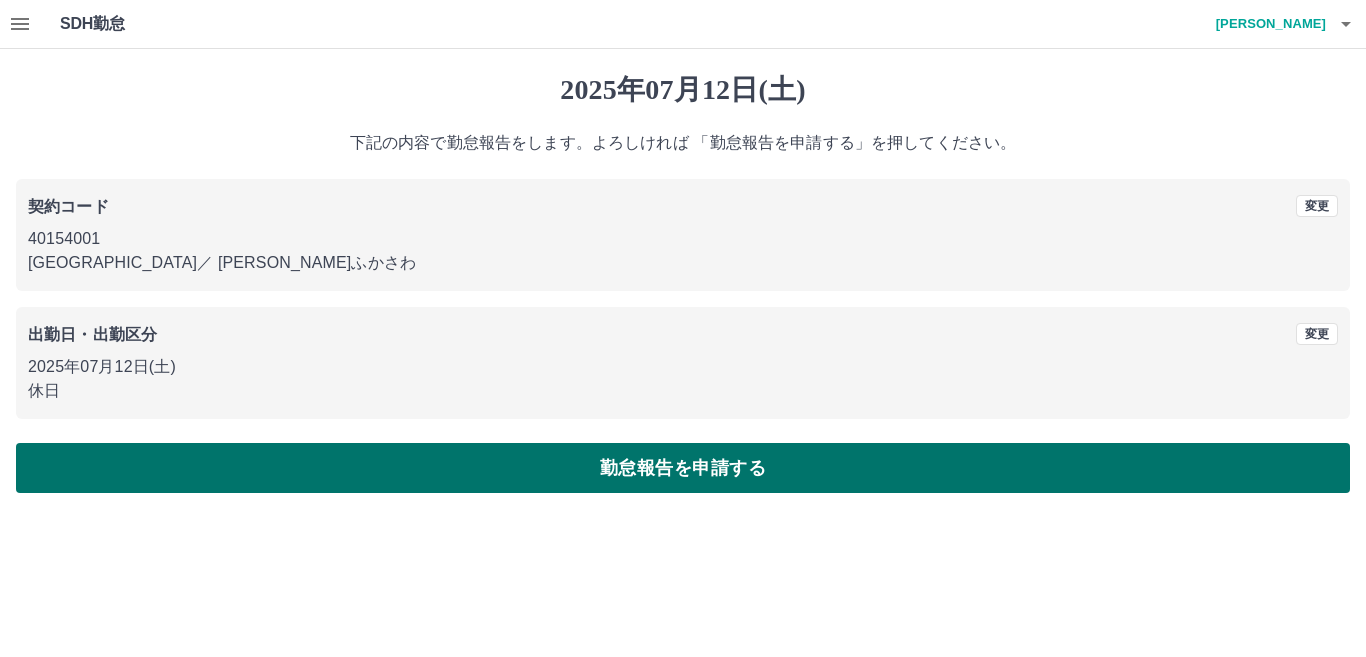 click on "勤怠報告を申請する" at bounding box center [683, 468] 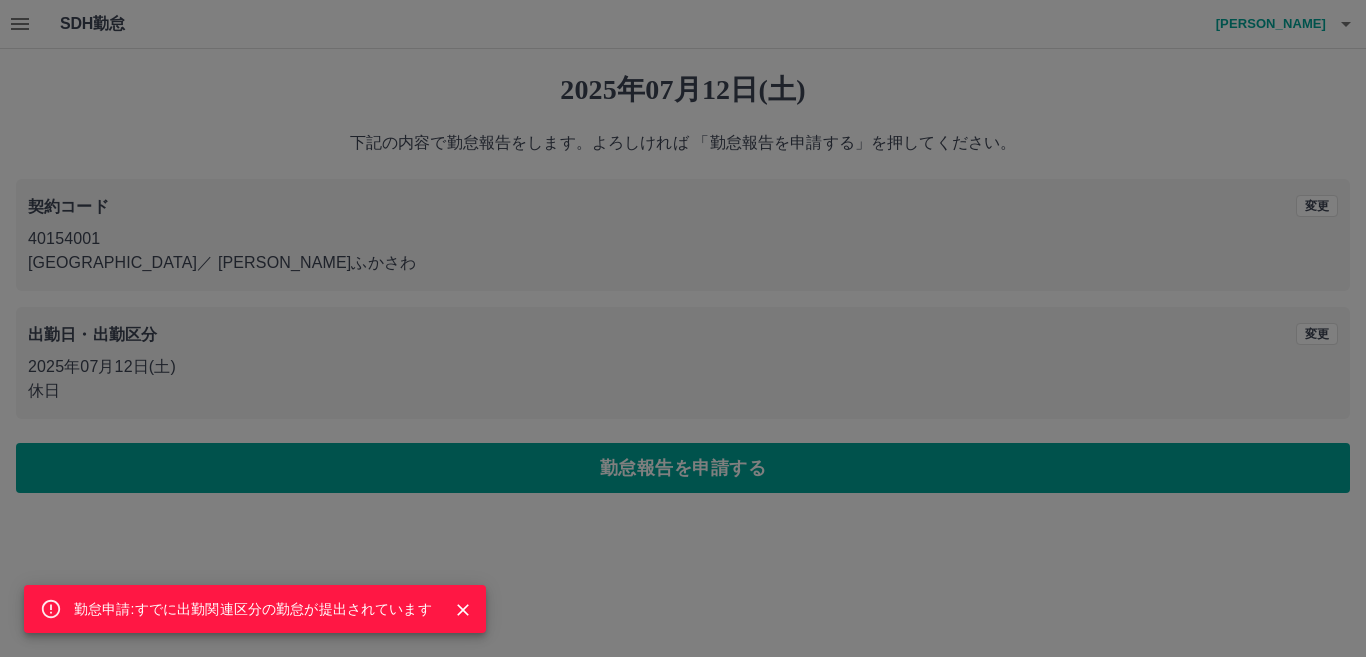 click 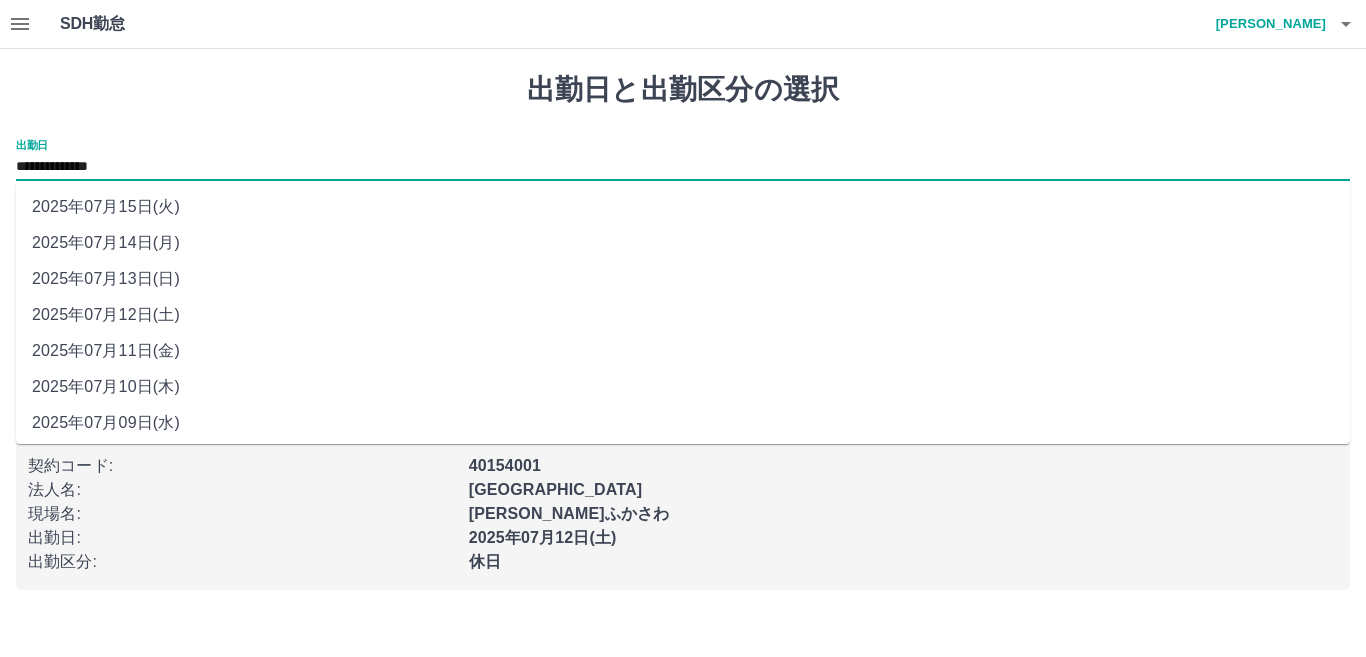 click on "**********" at bounding box center [683, 167] 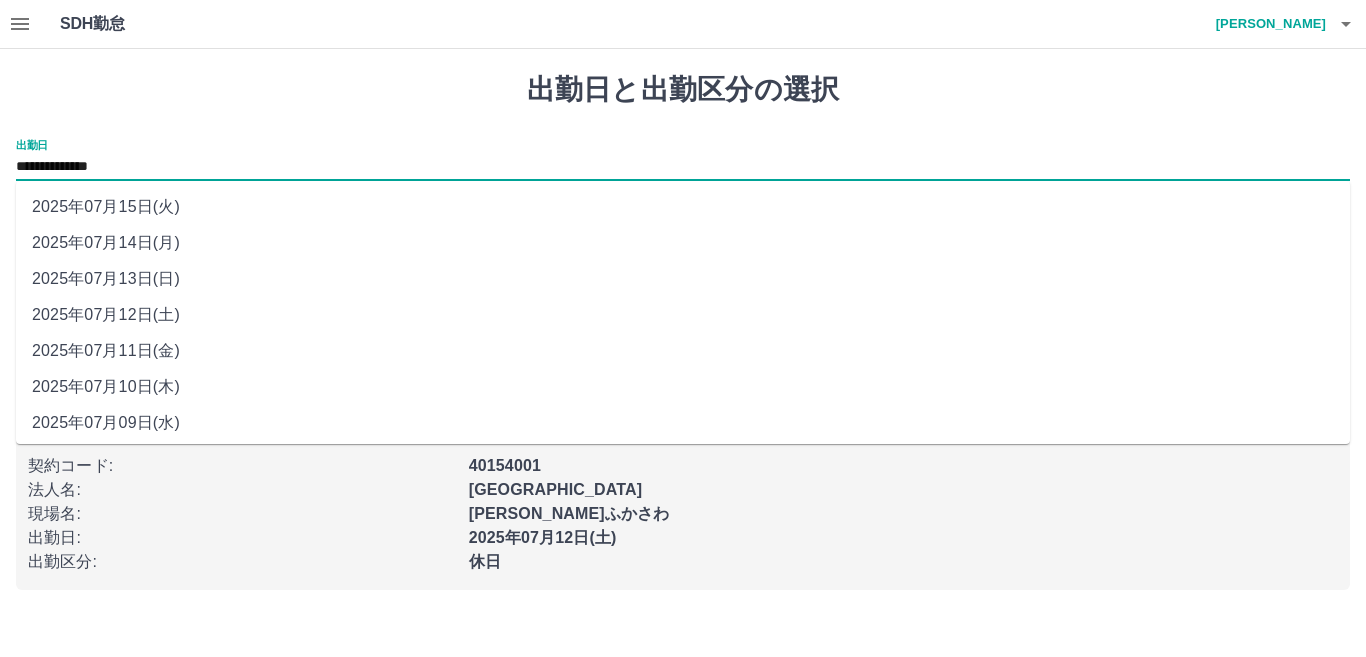 click on "2025年07月13日(日)" at bounding box center [683, 279] 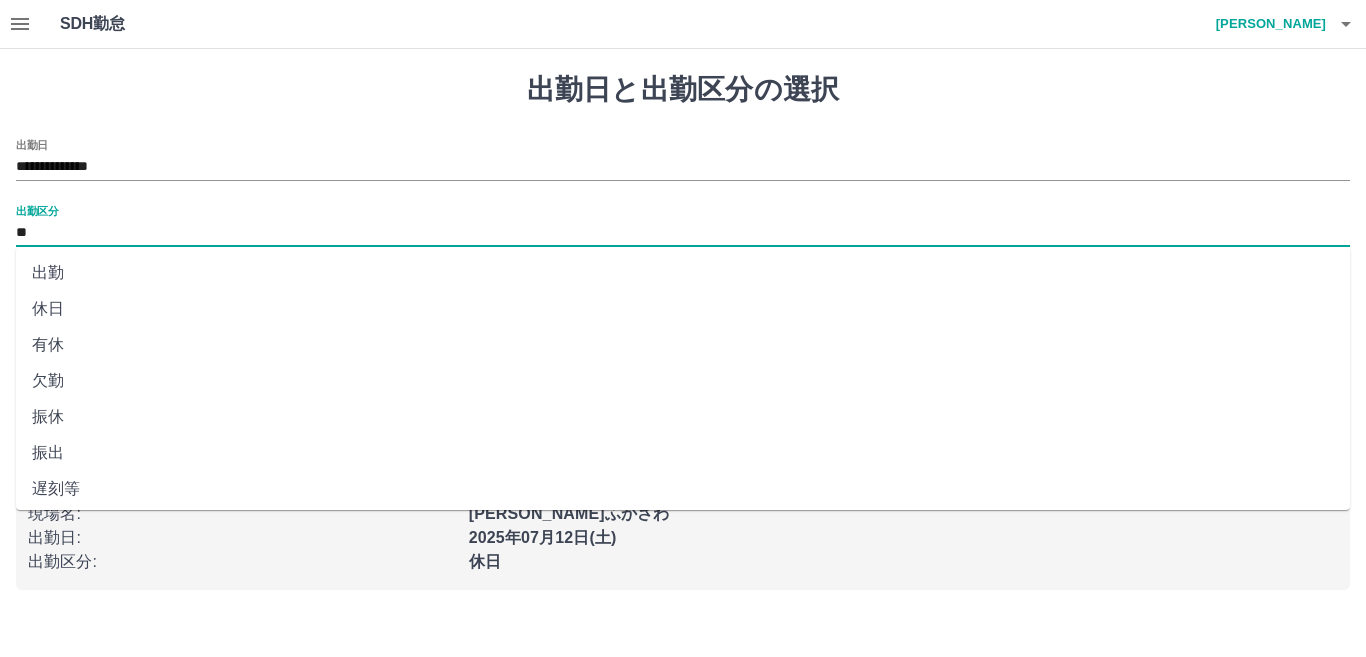 click on "**" at bounding box center (683, 233) 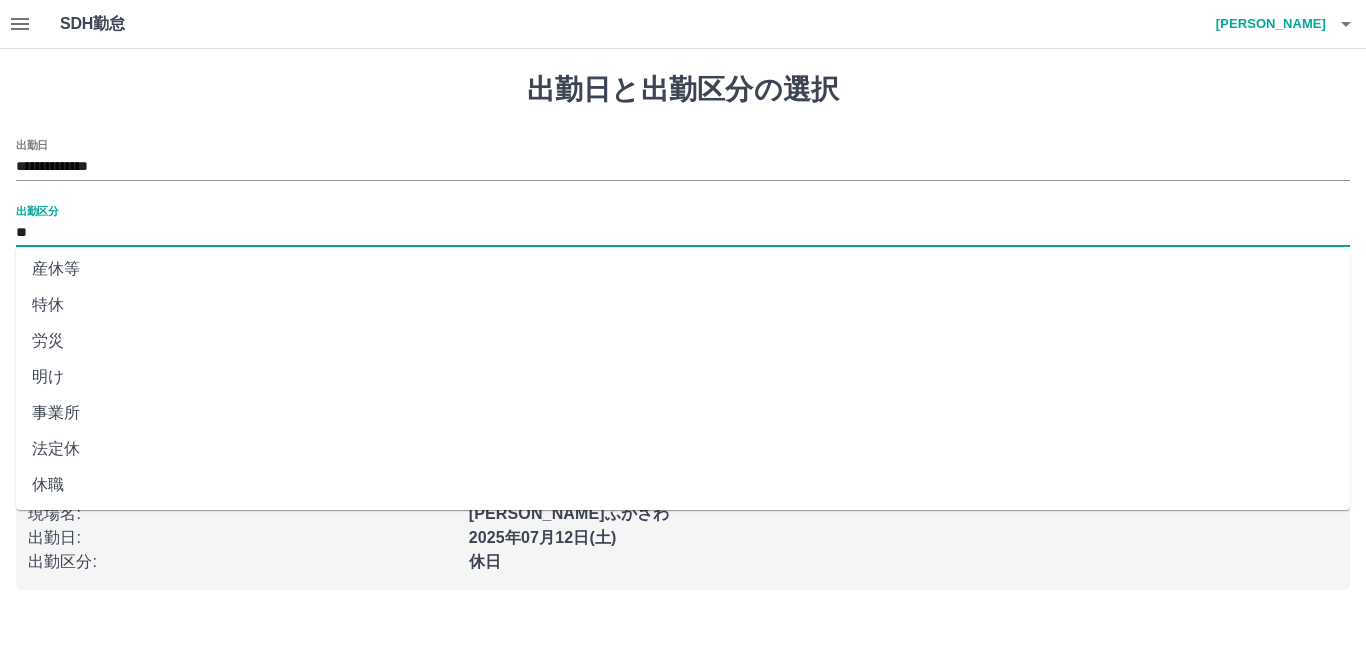 scroll, scrollTop: 401, scrollLeft: 0, axis: vertical 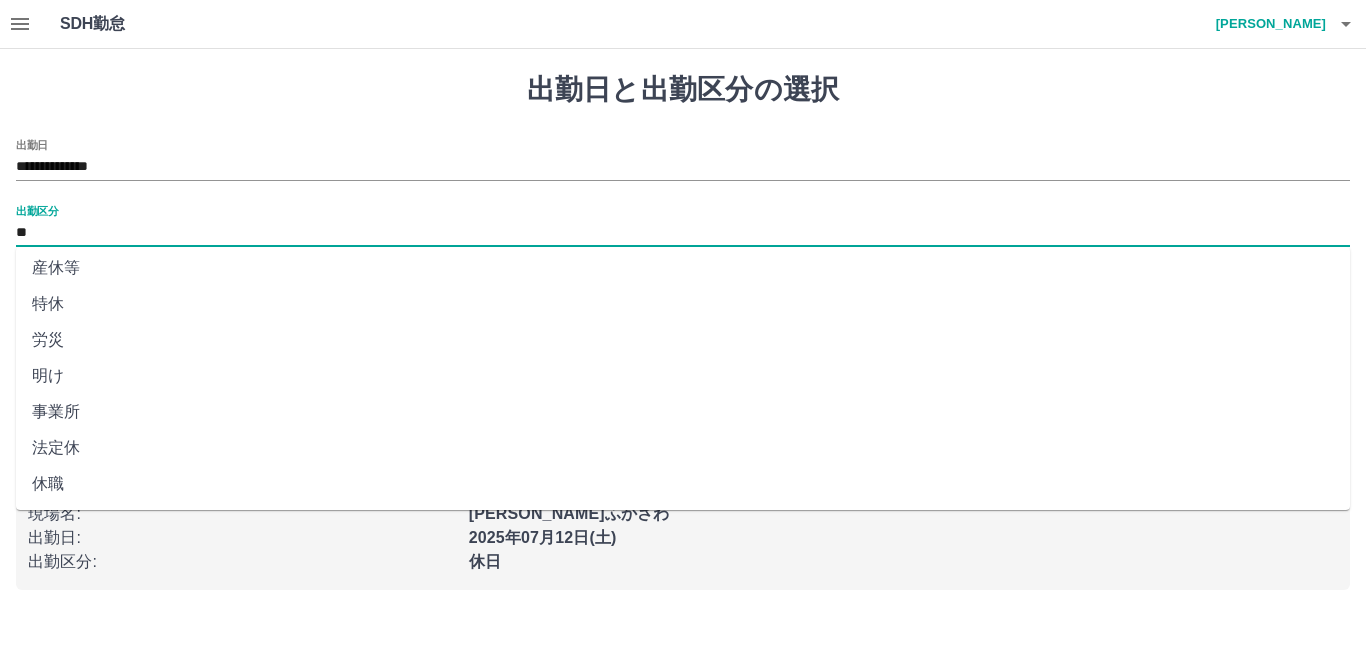 click on "法定休" at bounding box center [683, 448] 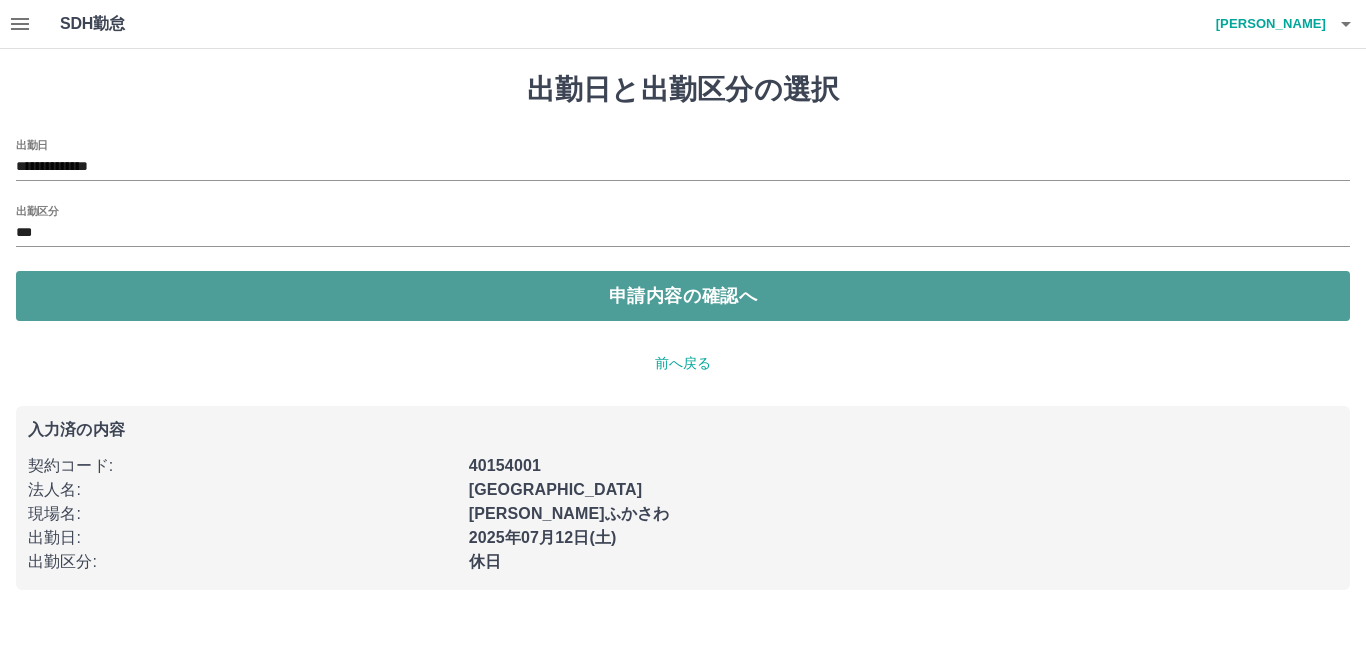 click on "申請内容の確認へ" at bounding box center [683, 296] 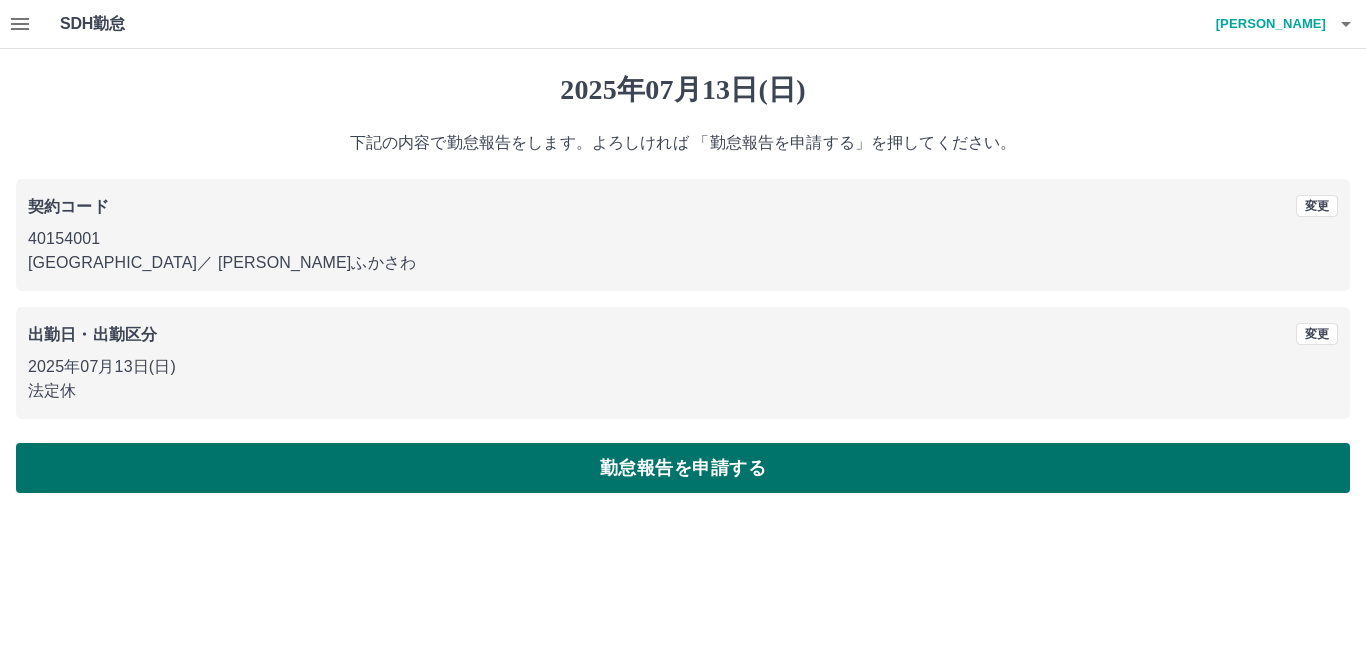 click on "勤怠報告を申請する" at bounding box center (683, 468) 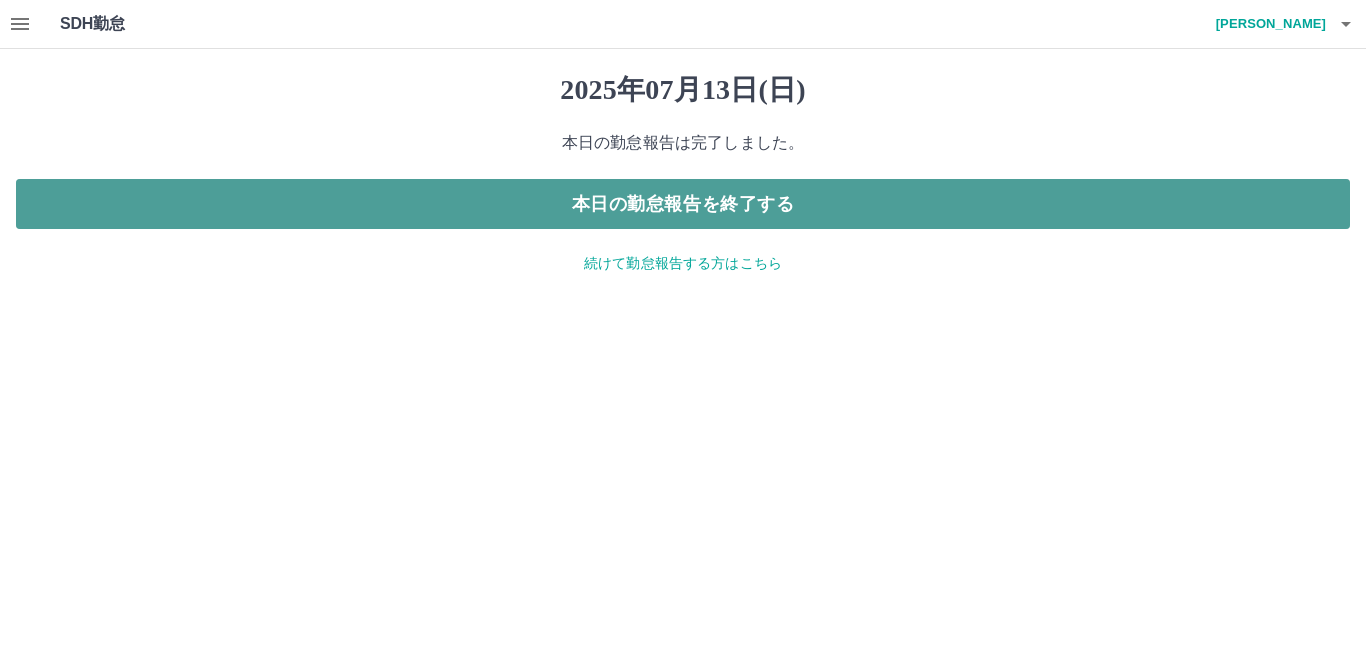 click on "本日の勤怠報告を終了する" at bounding box center (683, 204) 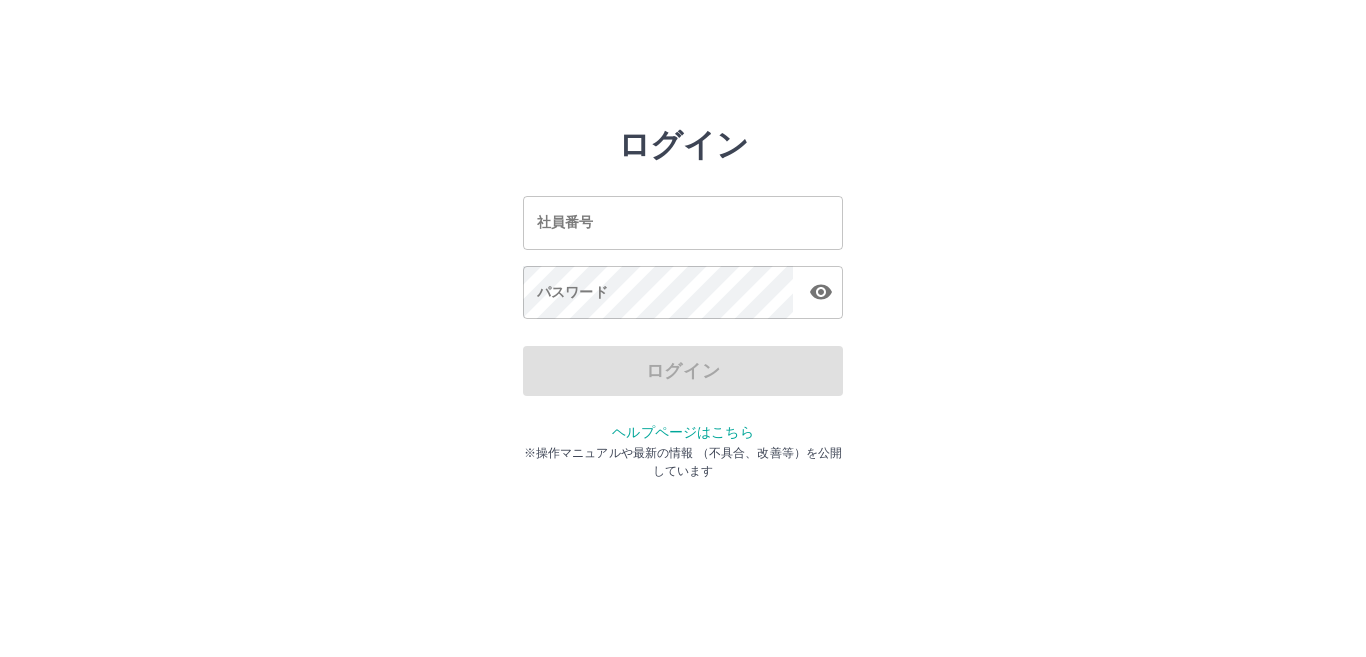 scroll, scrollTop: 0, scrollLeft: 0, axis: both 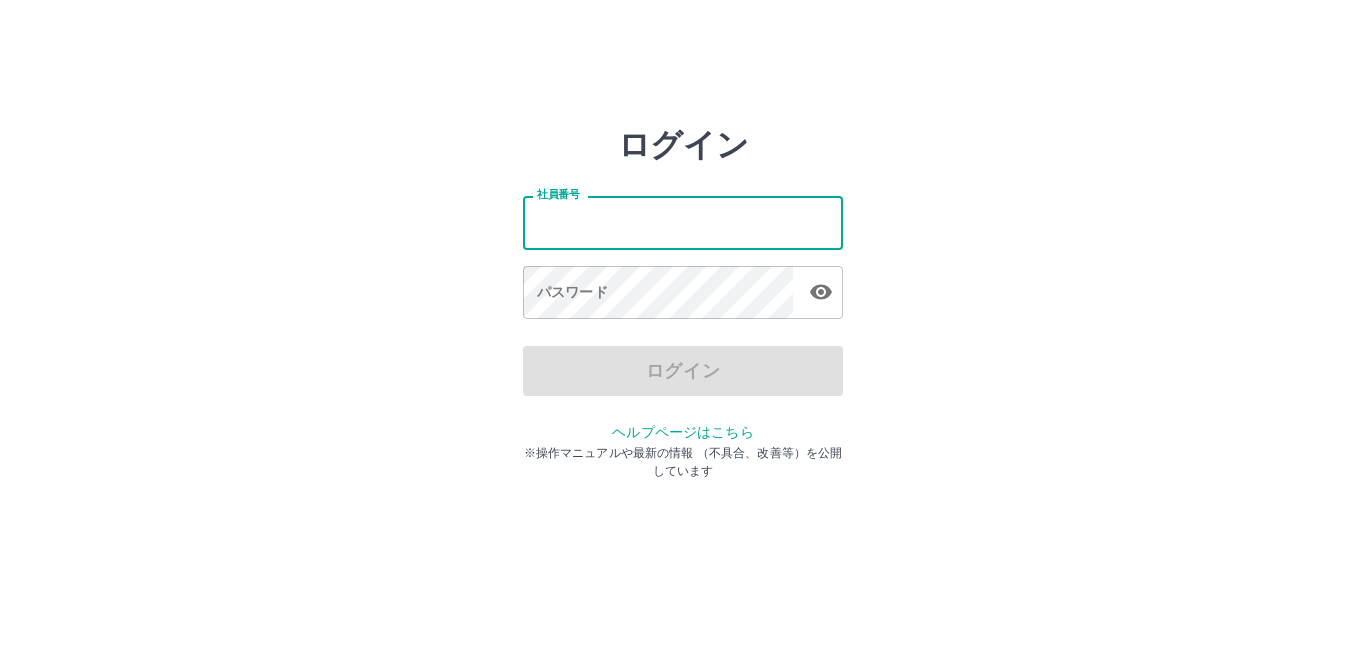 click on "社員番号" at bounding box center [683, 222] 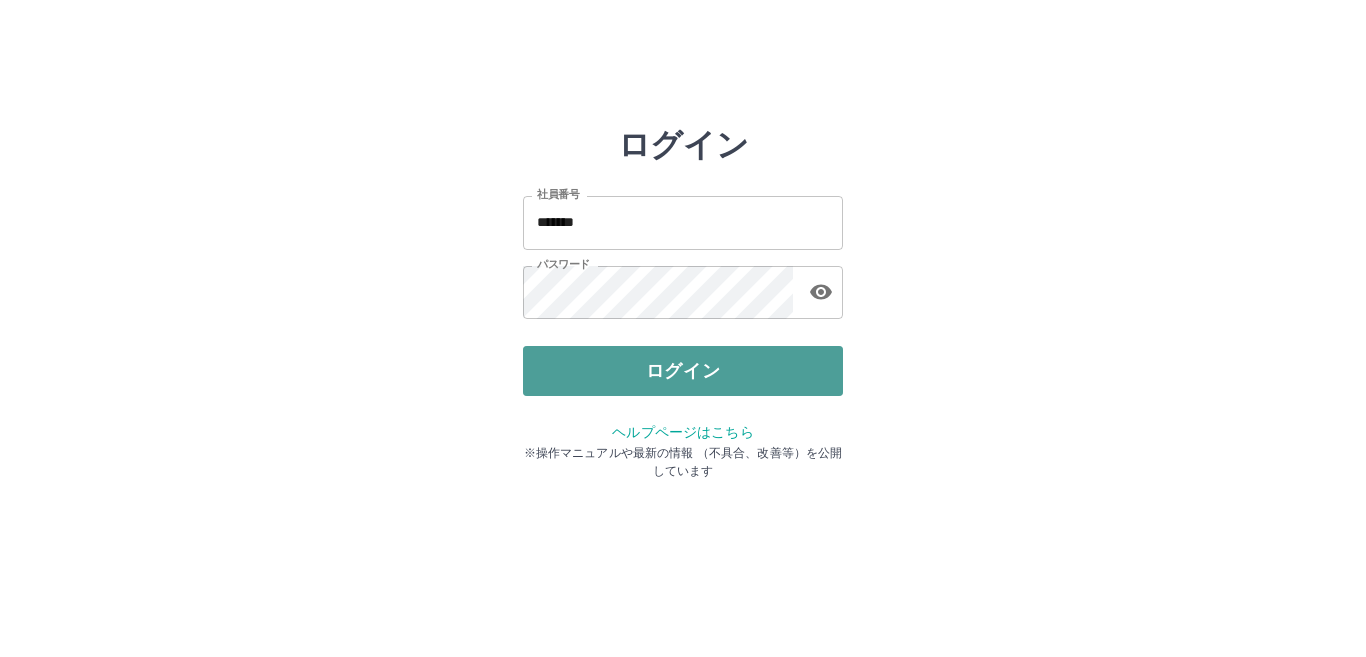 click on "ログイン" at bounding box center [683, 371] 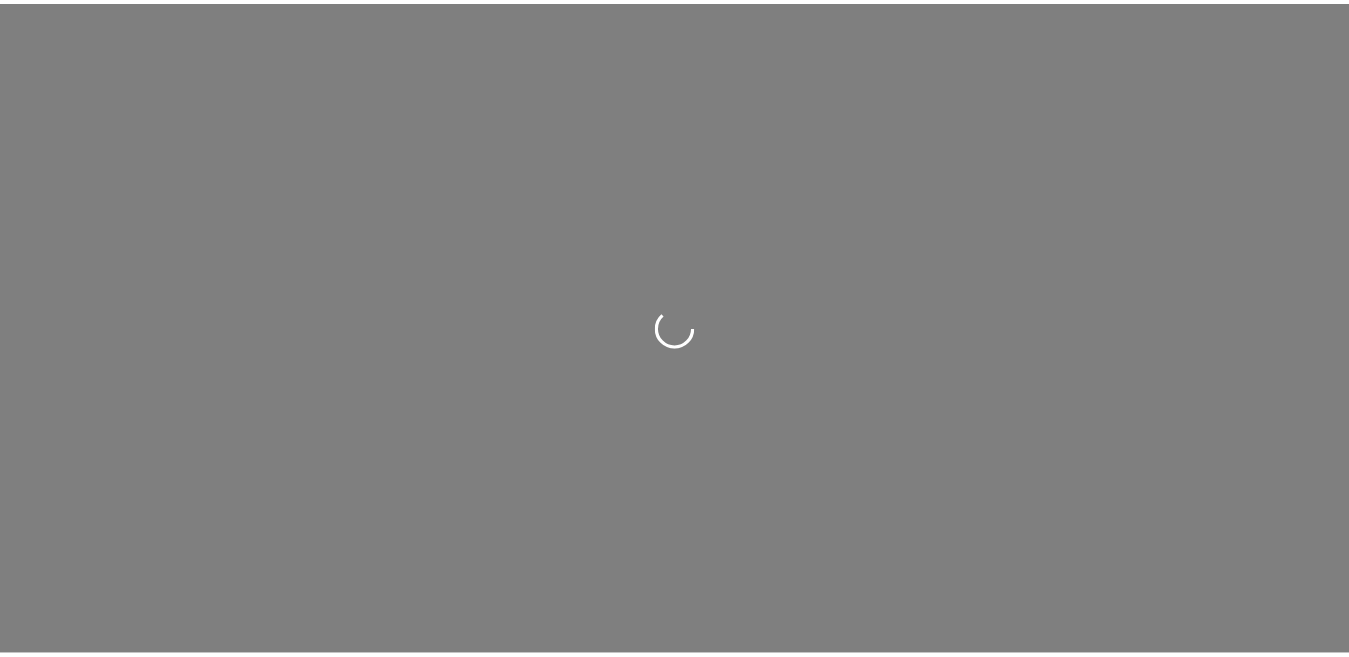 scroll, scrollTop: 0, scrollLeft: 0, axis: both 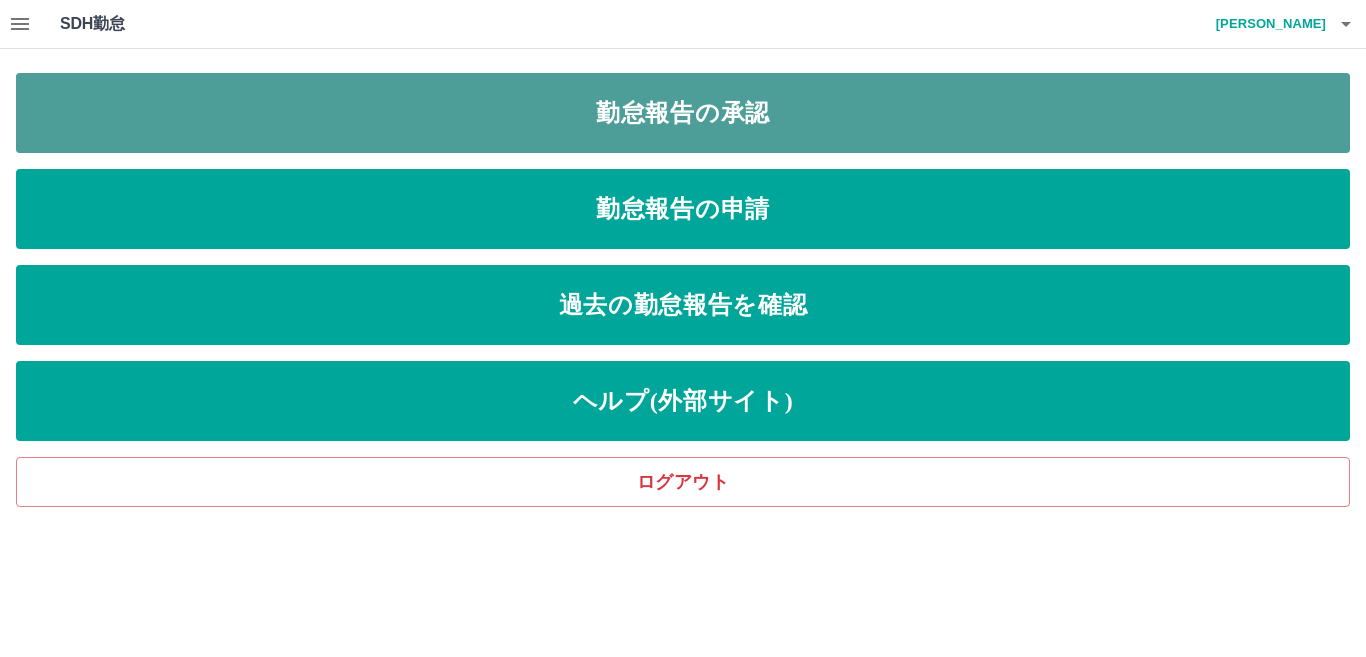 click on "勤怠報告の承認" at bounding box center [683, 113] 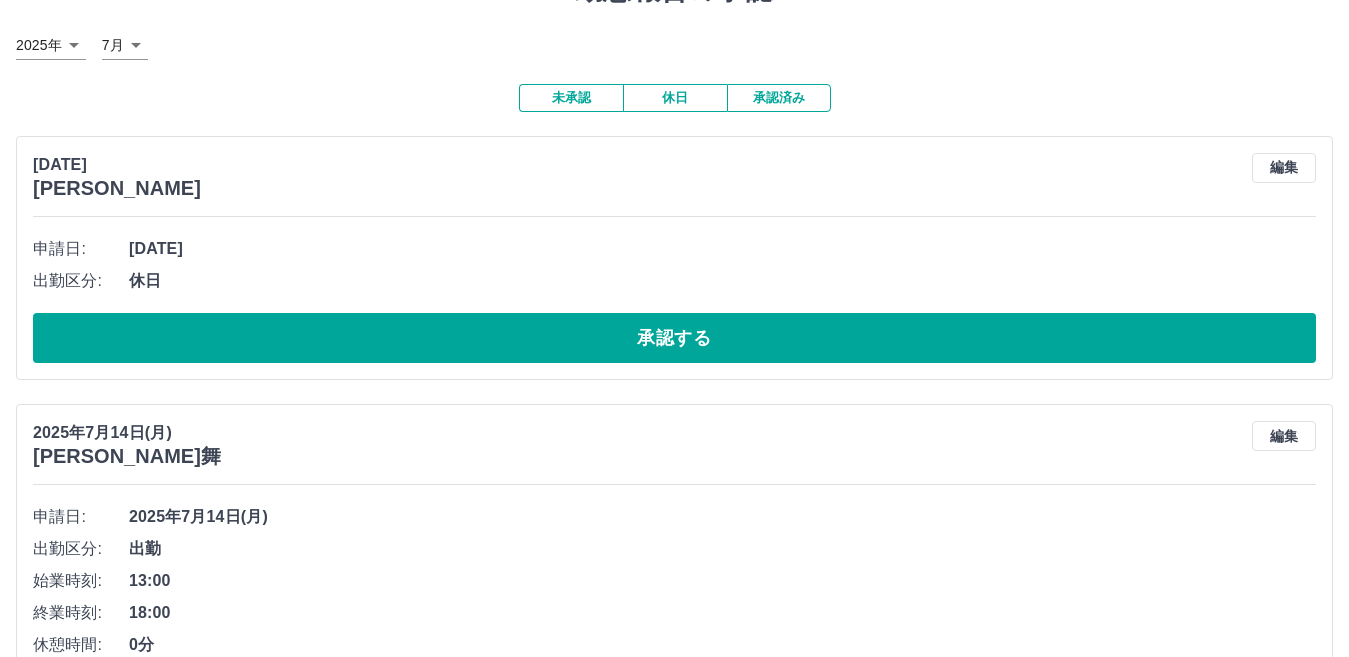 scroll, scrollTop: 200, scrollLeft: 0, axis: vertical 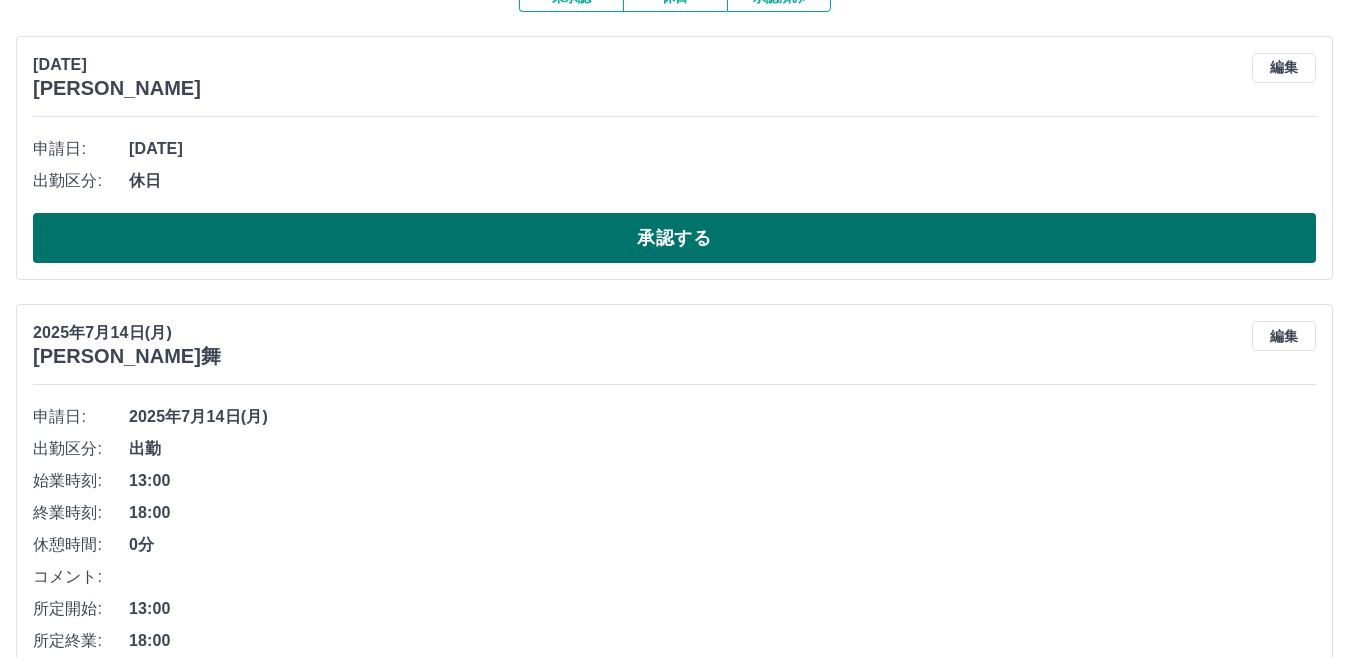 click on "承認する" at bounding box center [674, 238] 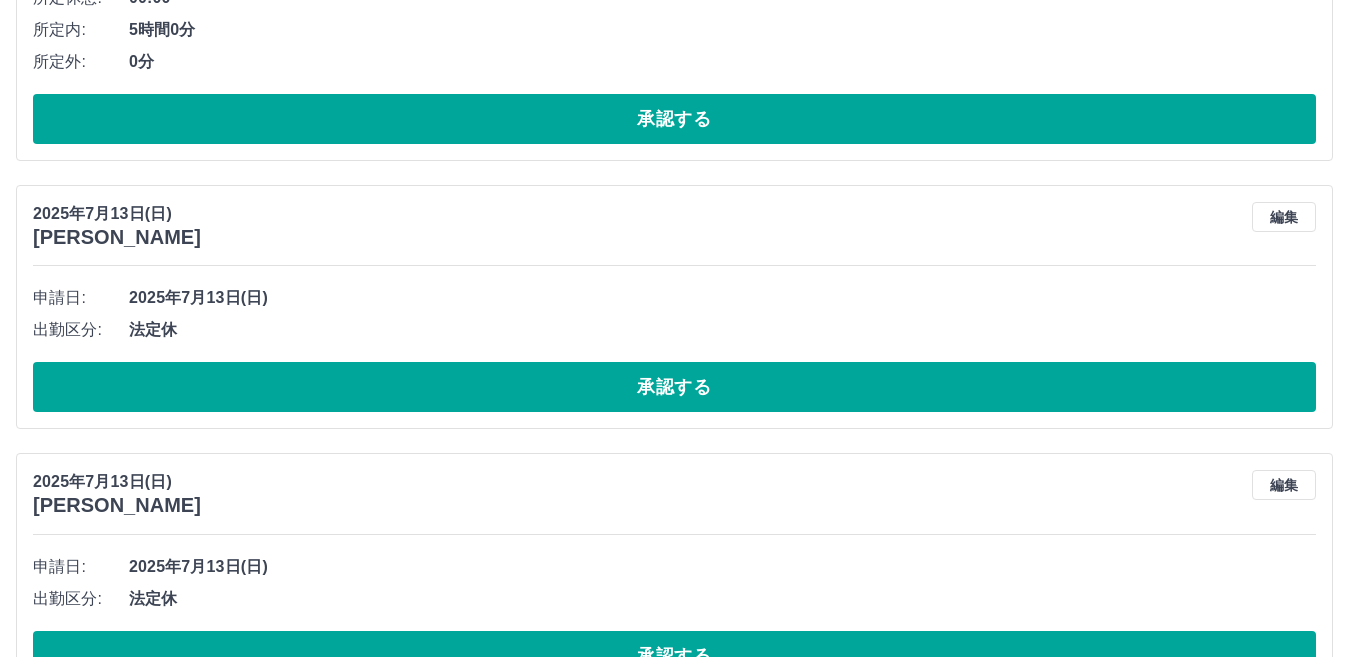 scroll, scrollTop: 5700, scrollLeft: 0, axis: vertical 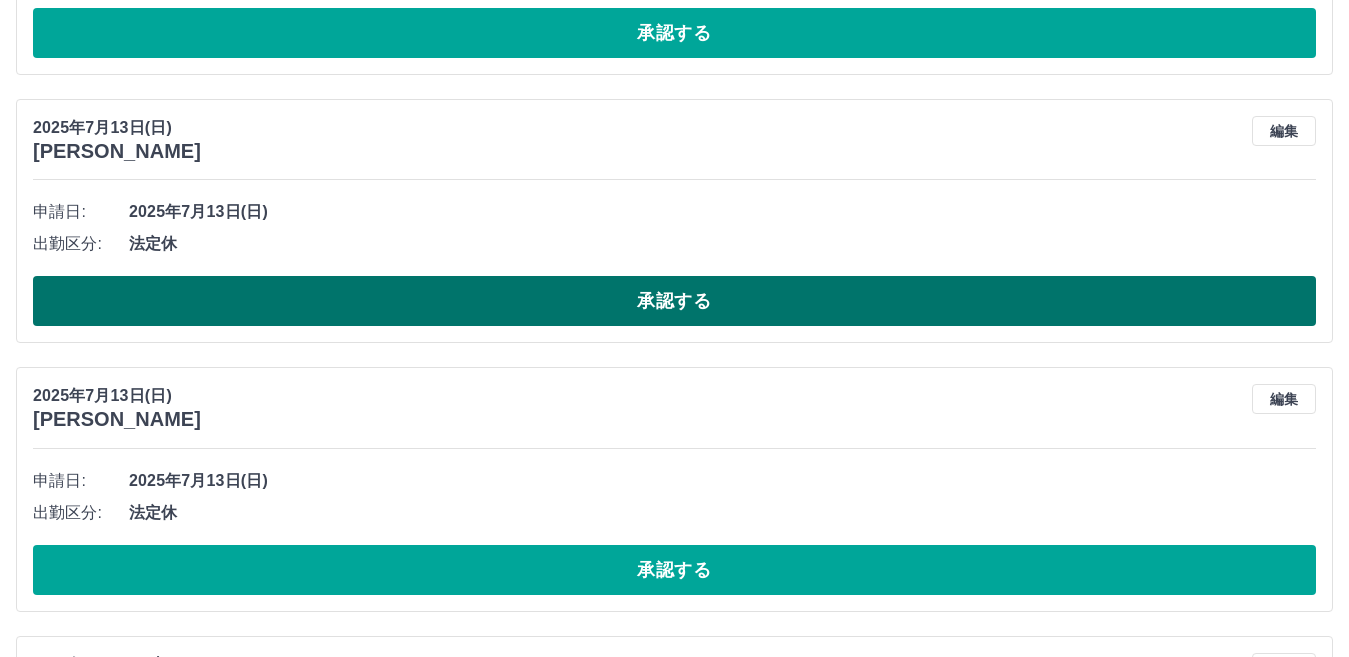click on "承認する" at bounding box center [674, 301] 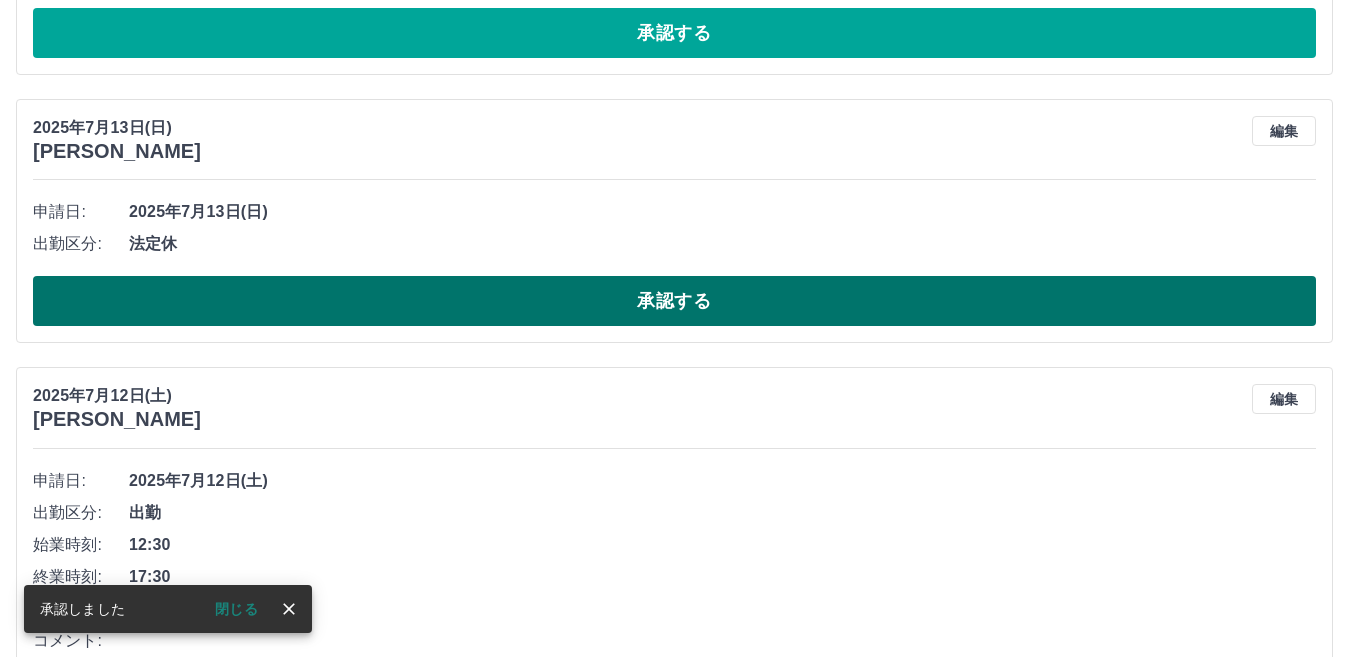 click on "承認する" at bounding box center [674, 301] 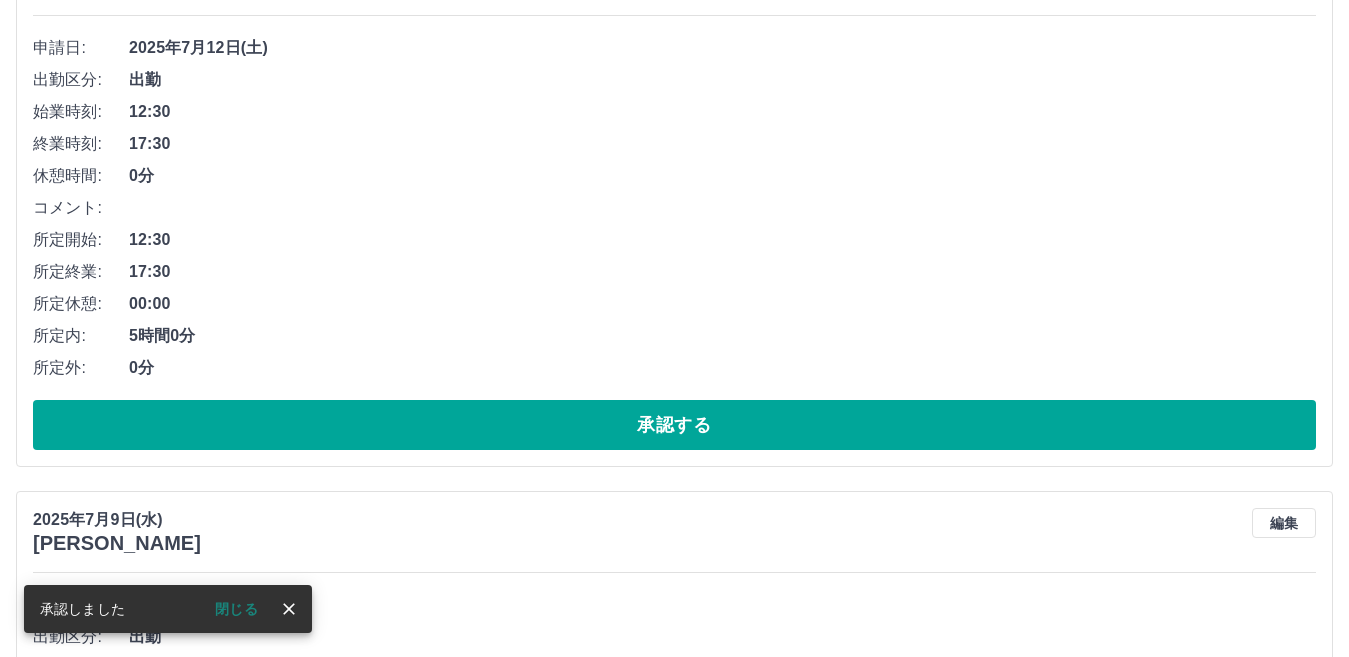 scroll, scrollTop: 5900, scrollLeft: 0, axis: vertical 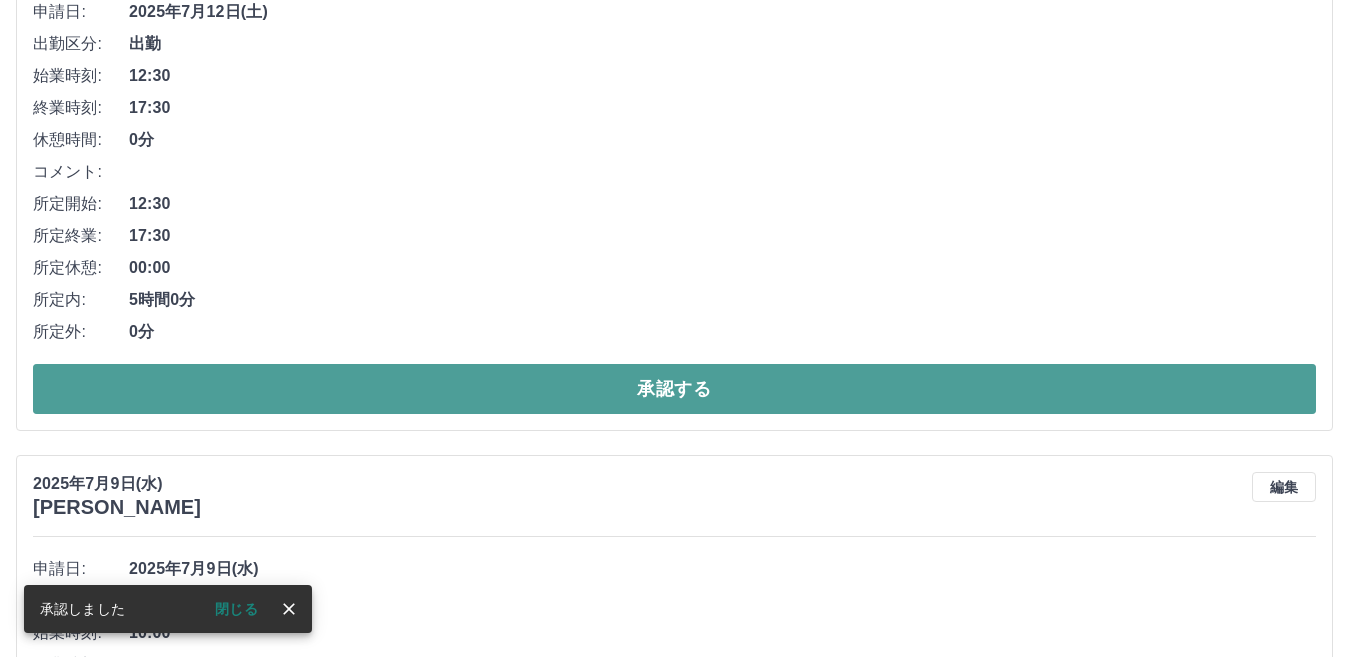 click on "承認する" at bounding box center (674, 389) 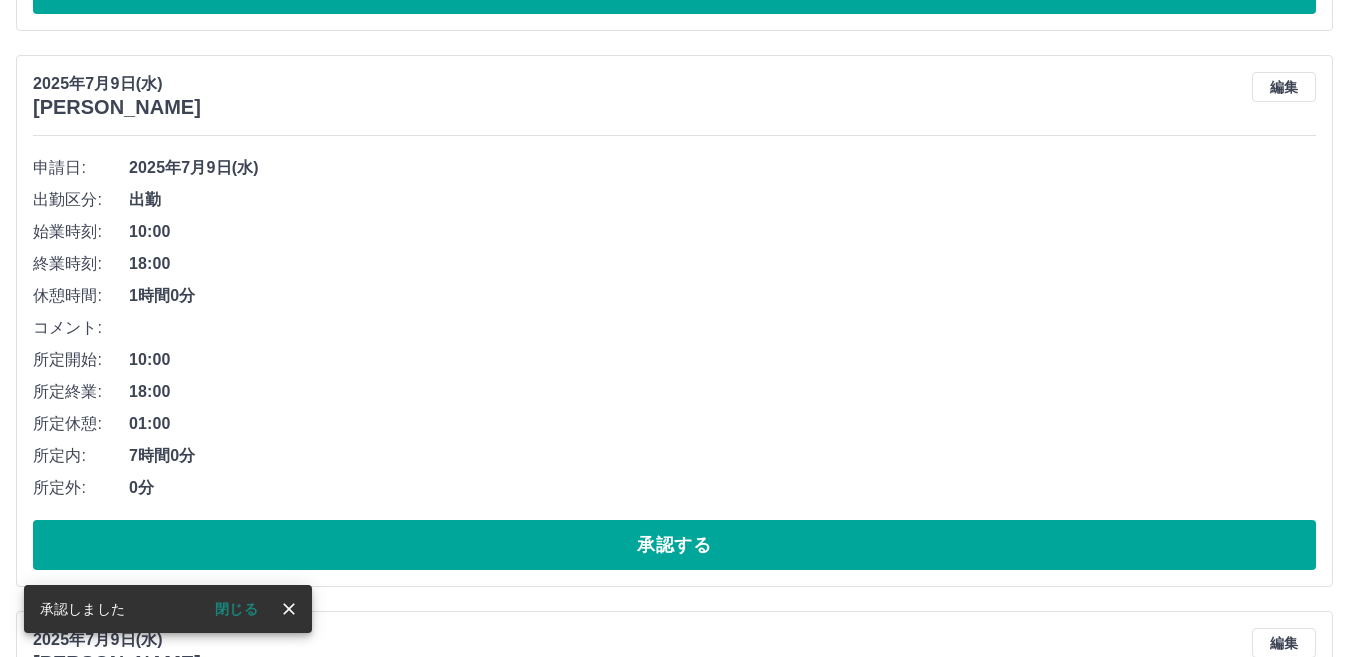 scroll, scrollTop: 5844, scrollLeft: 0, axis: vertical 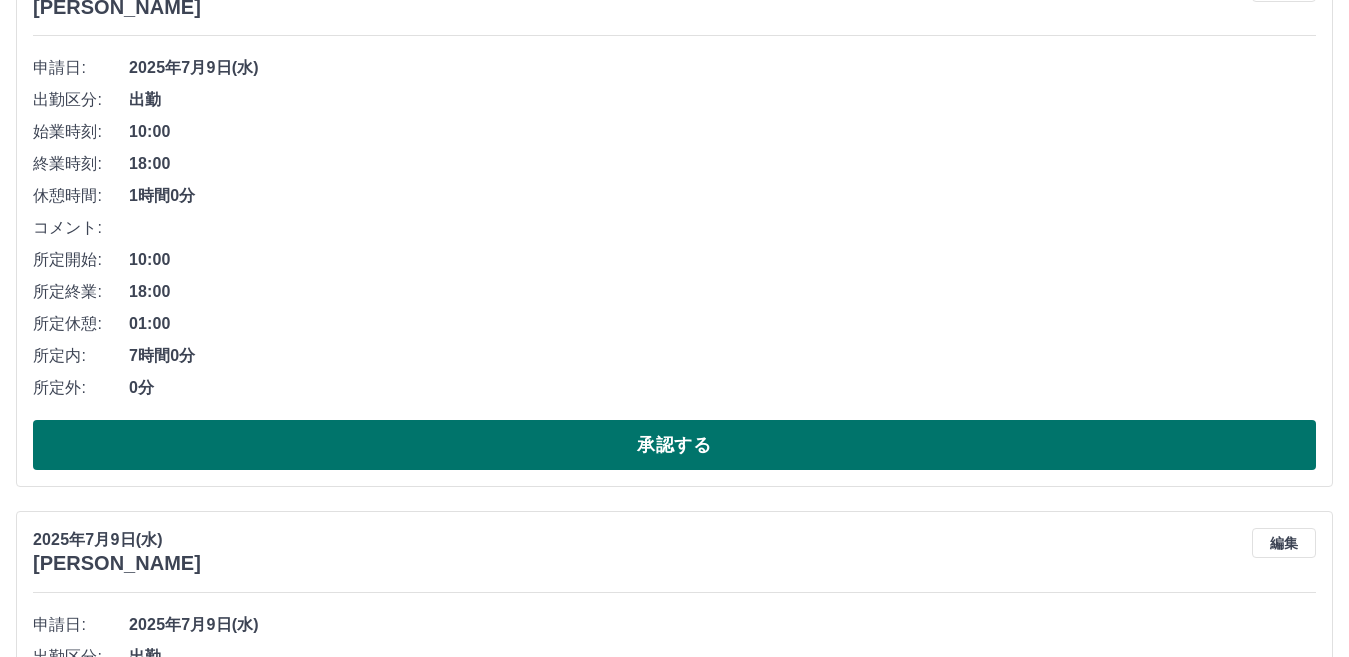 click on "承認する" at bounding box center [674, 445] 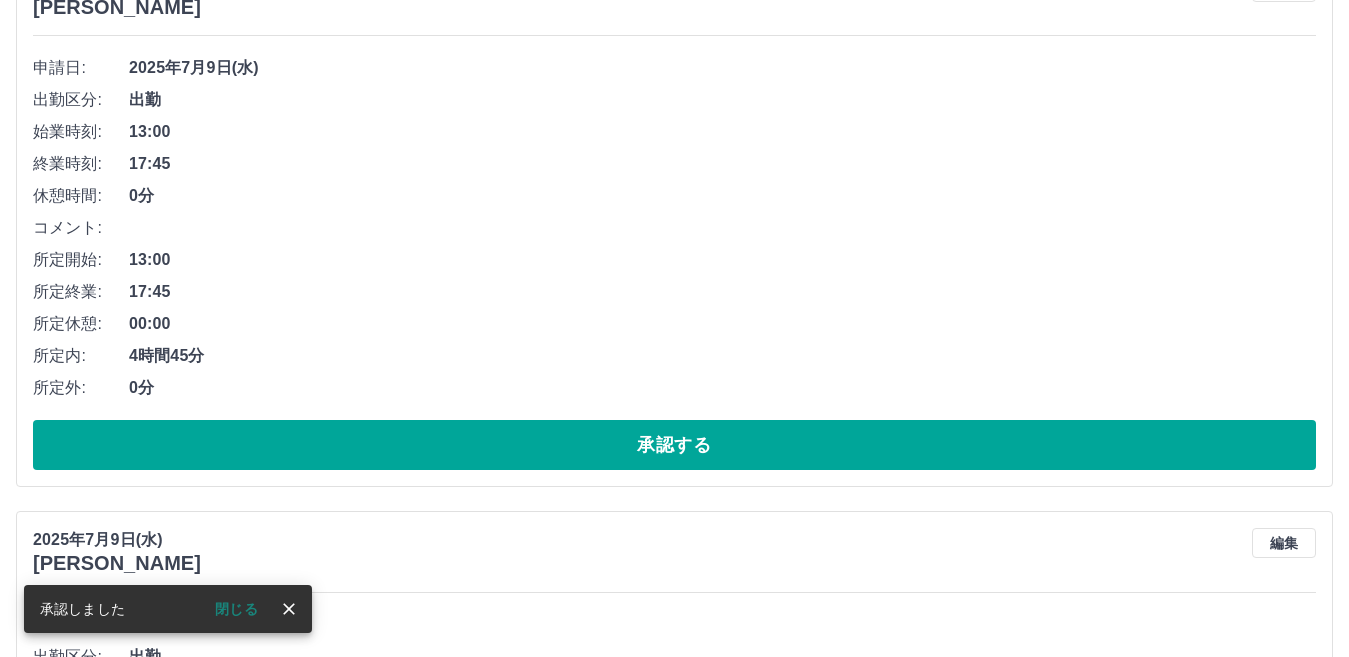 scroll, scrollTop: 5288, scrollLeft: 0, axis: vertical 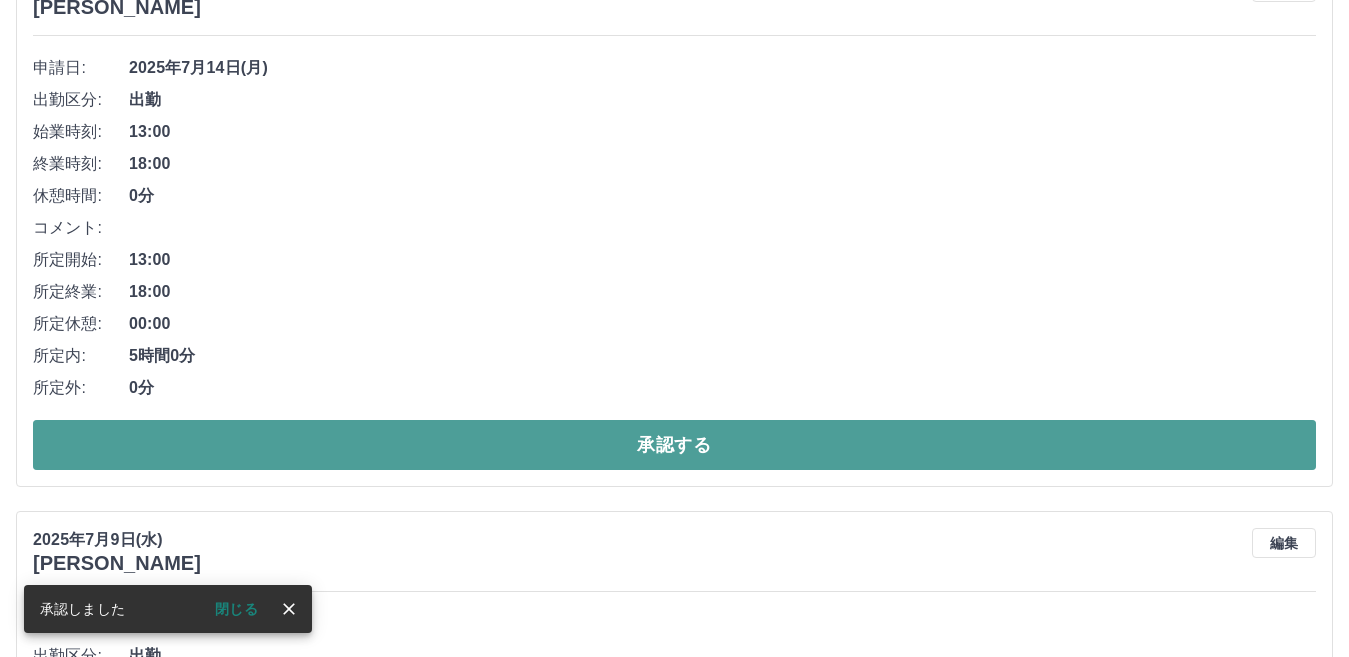 click on "承認する" at bounding box center [674, 445] 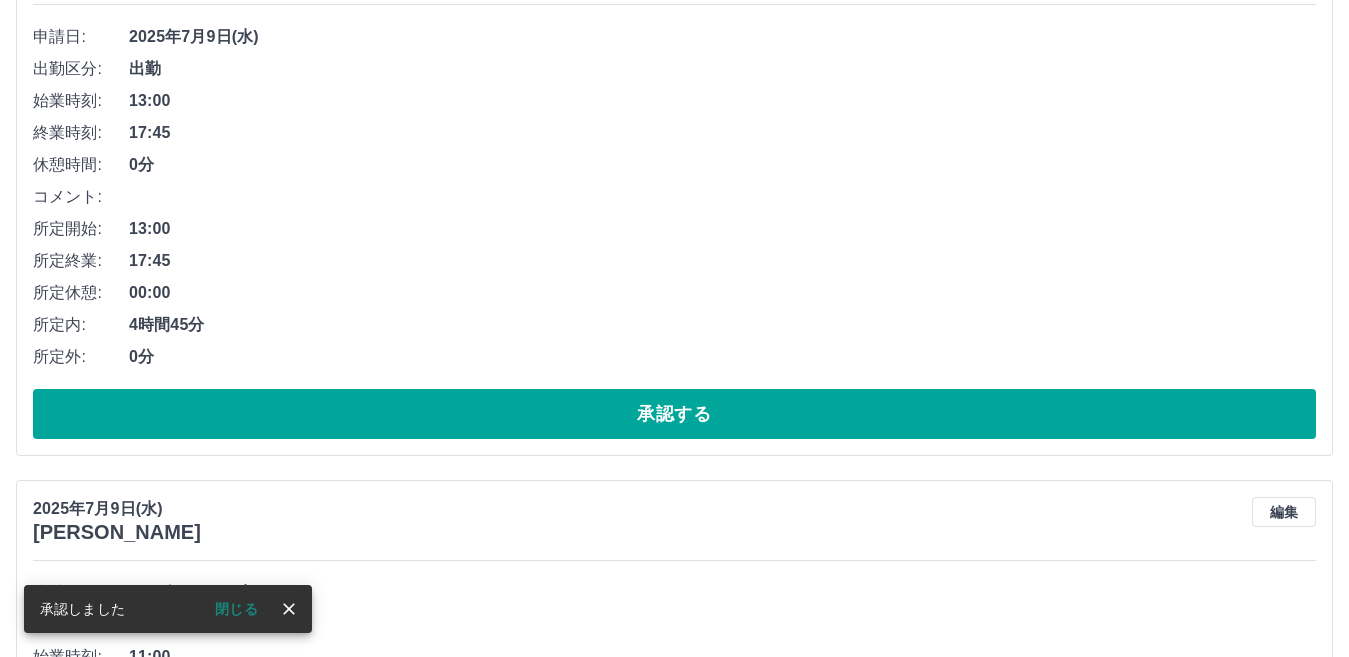 scroll, scrollTop: 5332, scrollLeft: 0, axis: vertical 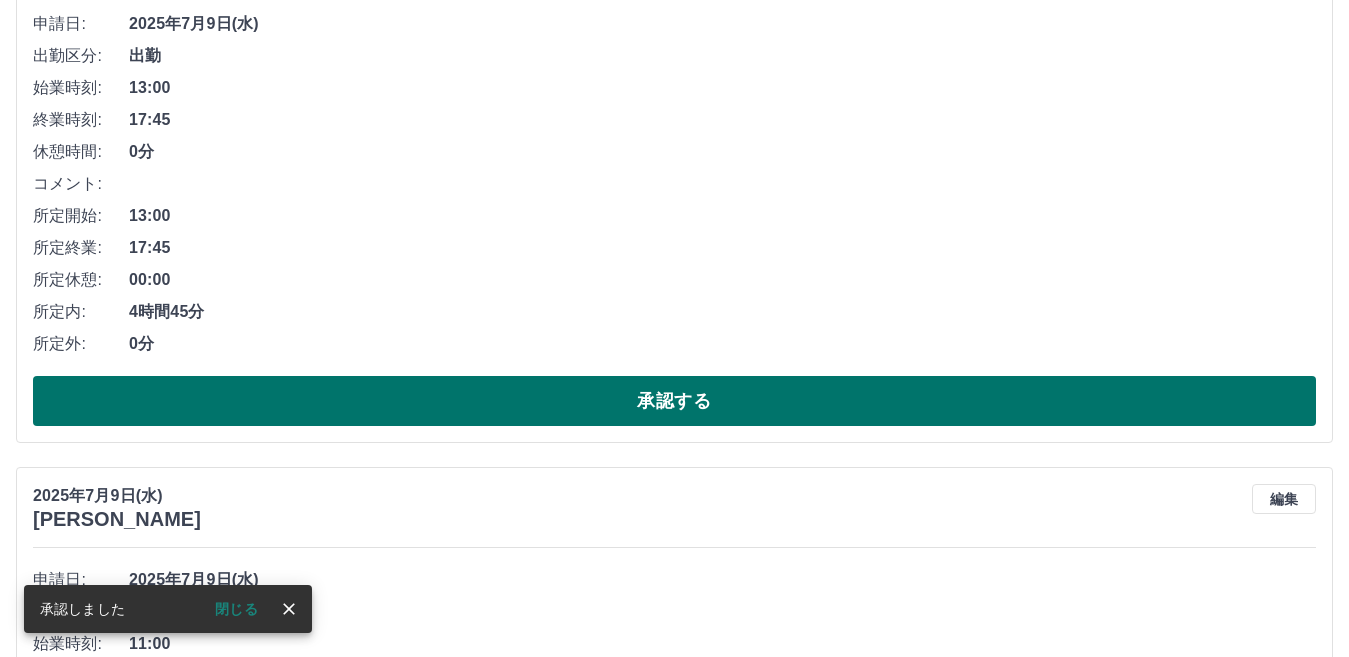 click on "承認する" at bounding box center [674, 401] 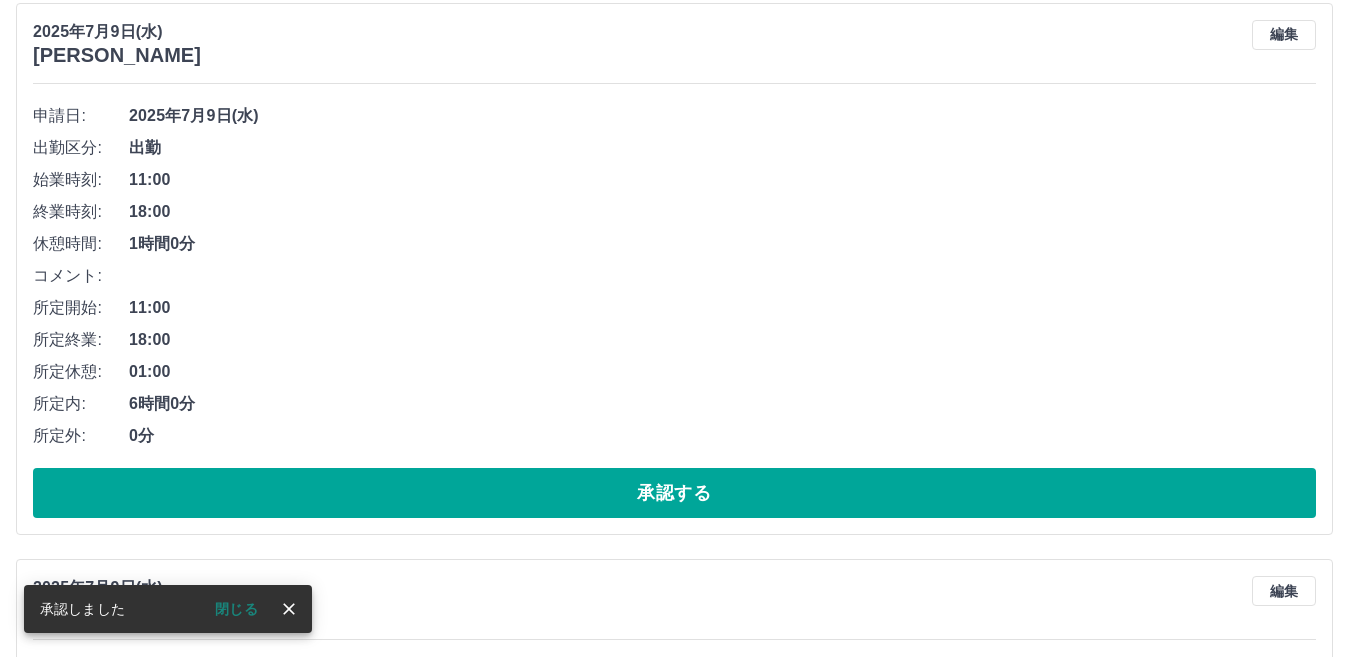 scroll, scrollTop: 5276, scrollLeft: 0, axis: vertical 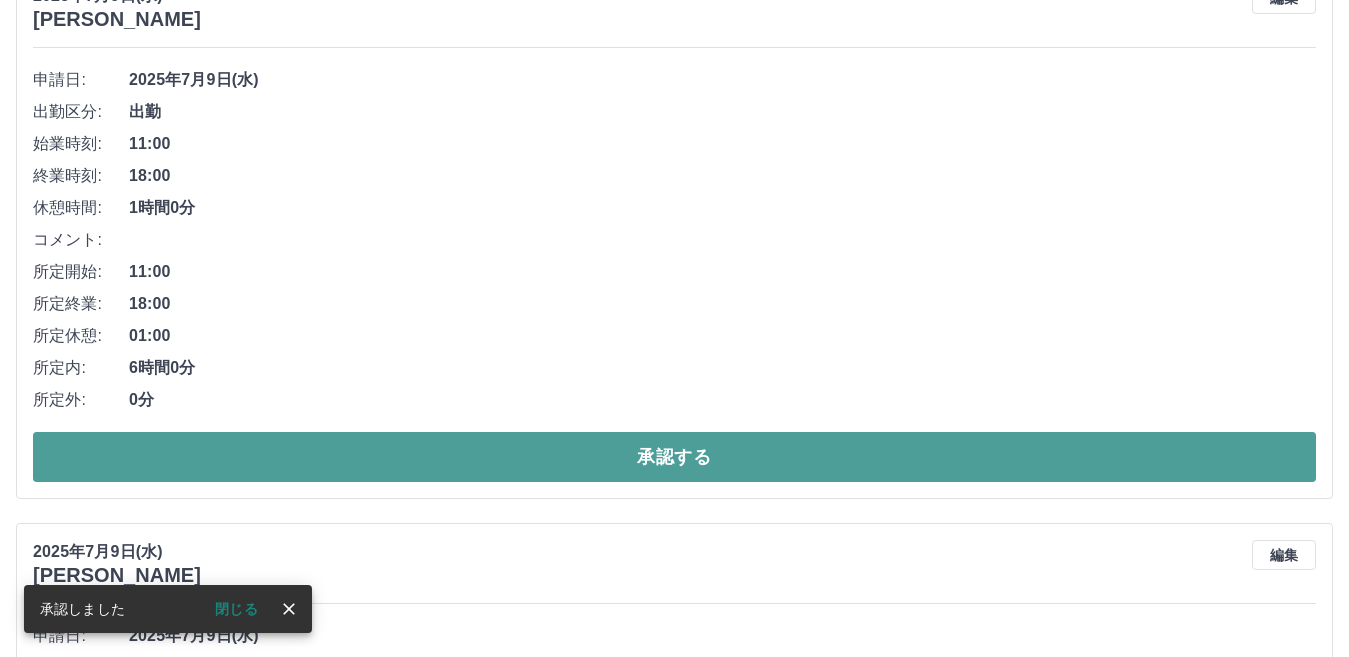 click on "承認する" at bounding box center (674, 457) 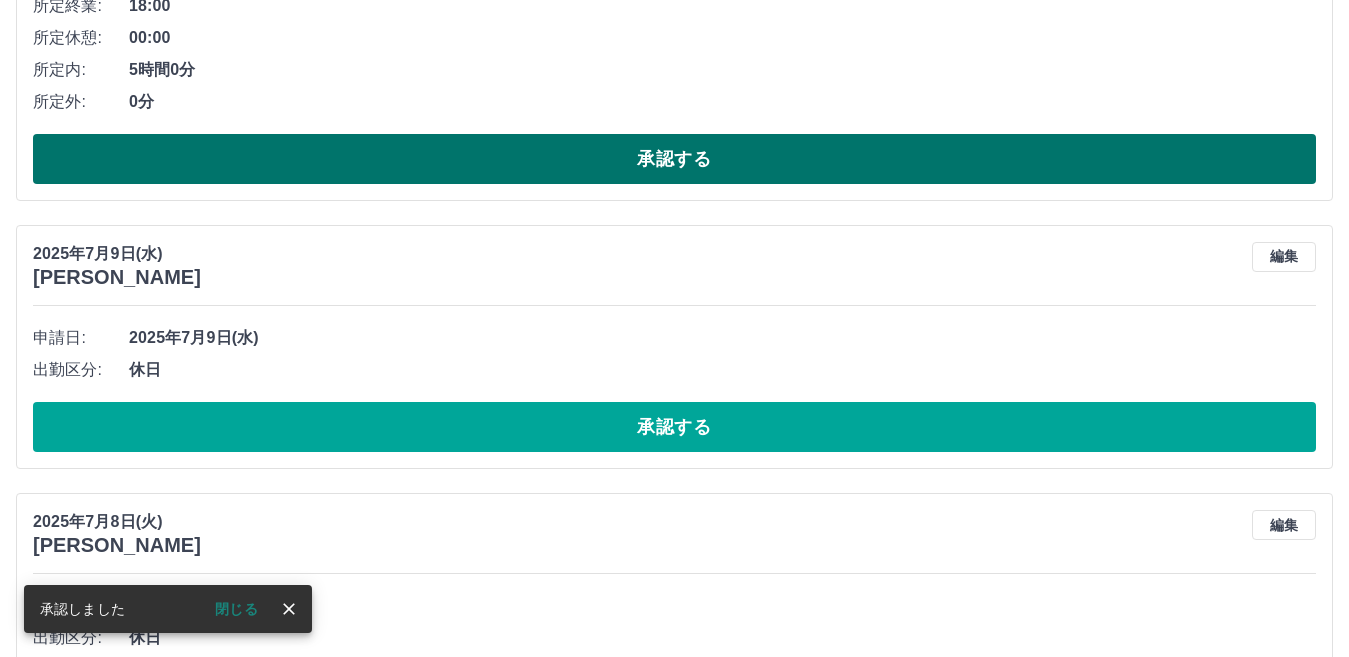 scroll, scrollTop: 5020, scrollLeft: 0, axis: vertical 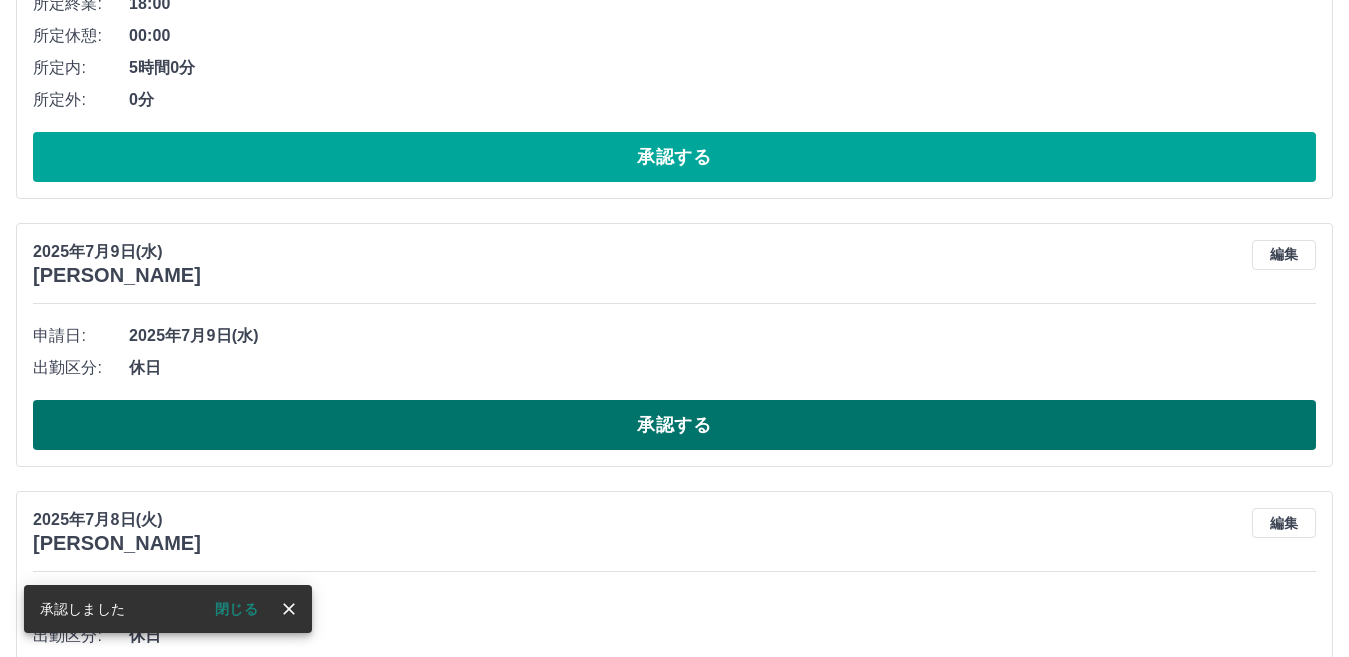 click on "承認する" at bounding box center (674, 425) 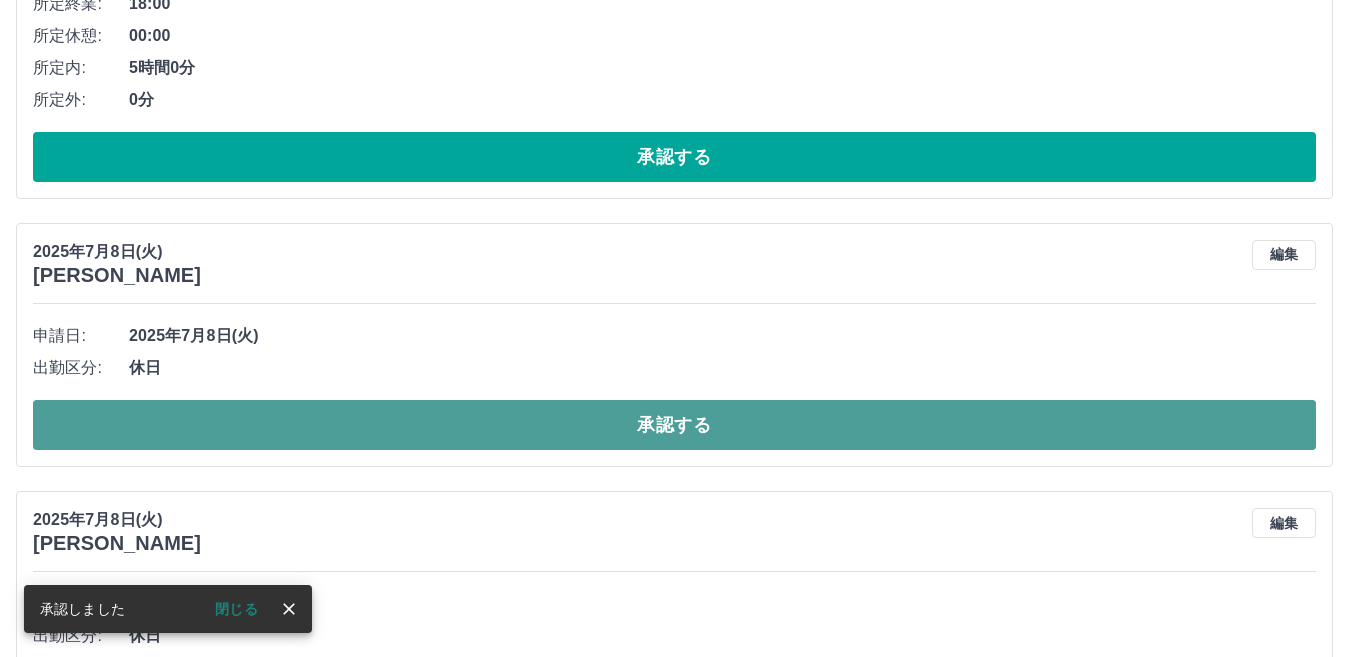 click on "承認する" at bounding box center (674, 425) 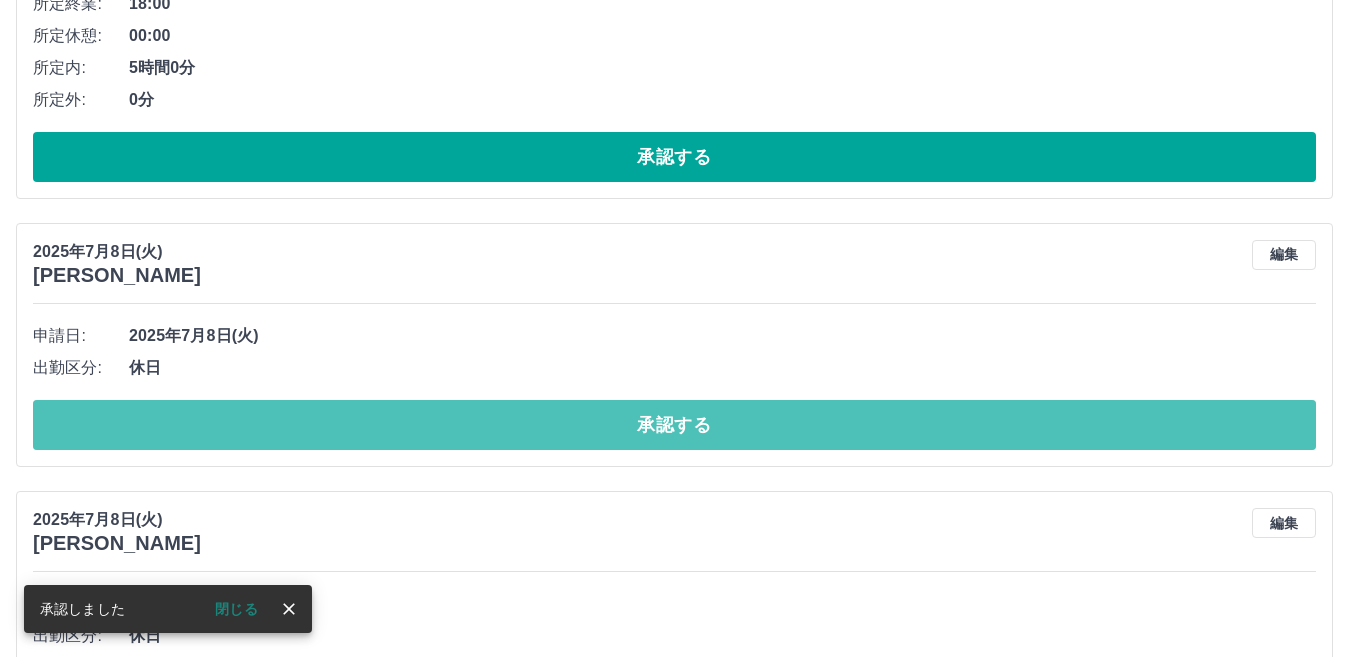 click on "承認する" at bounding box center [674, 425] 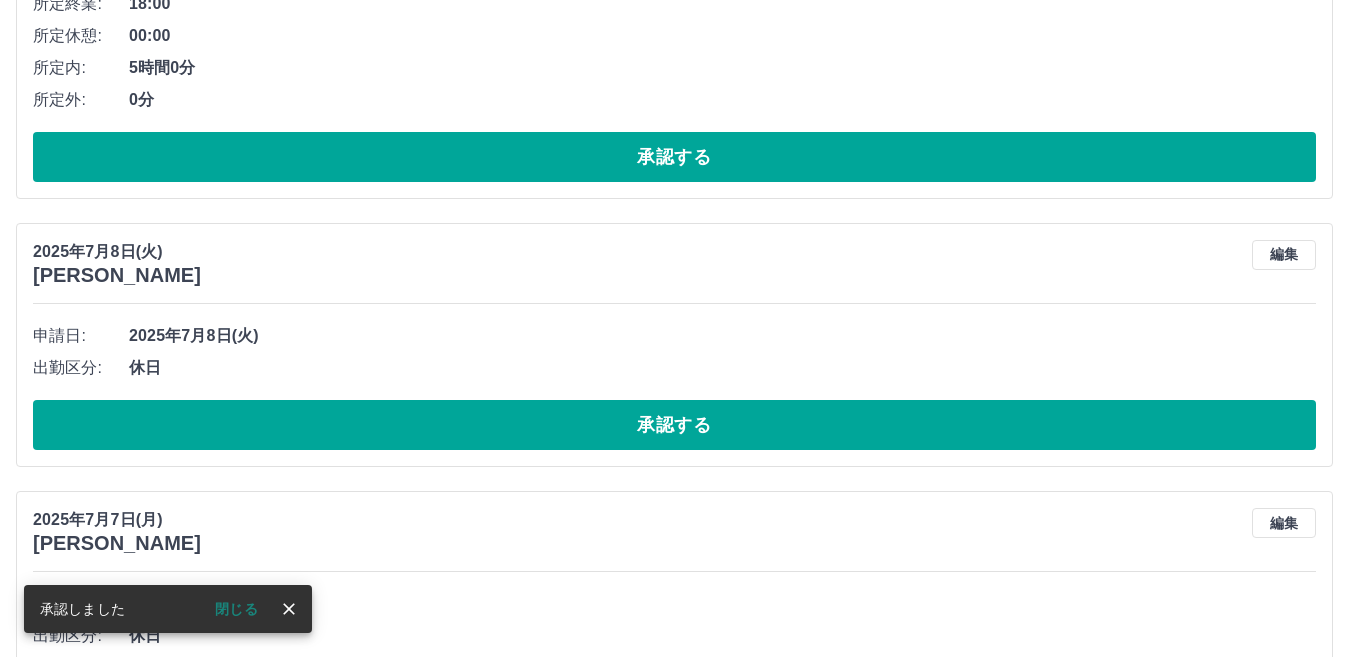 click on "承認する" at bounding box center (674, 425) 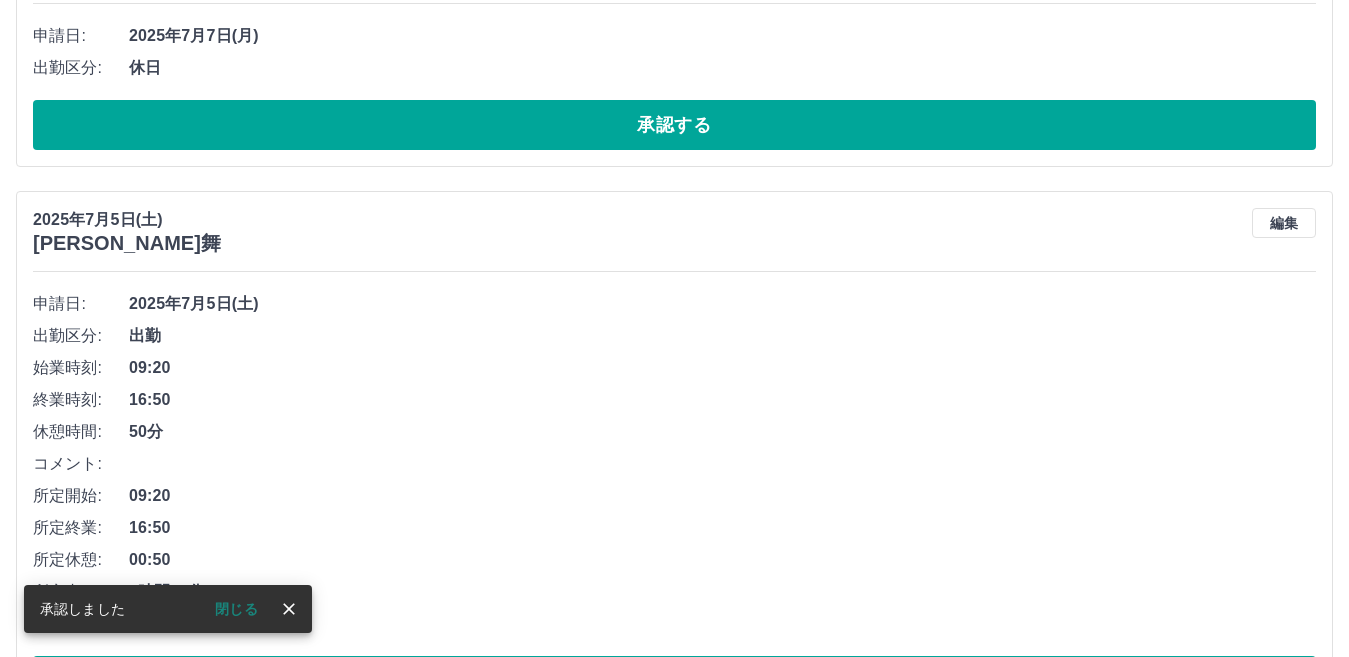 scroll, scrollTop: 5052, scrollLeft: 0, axis: vertical 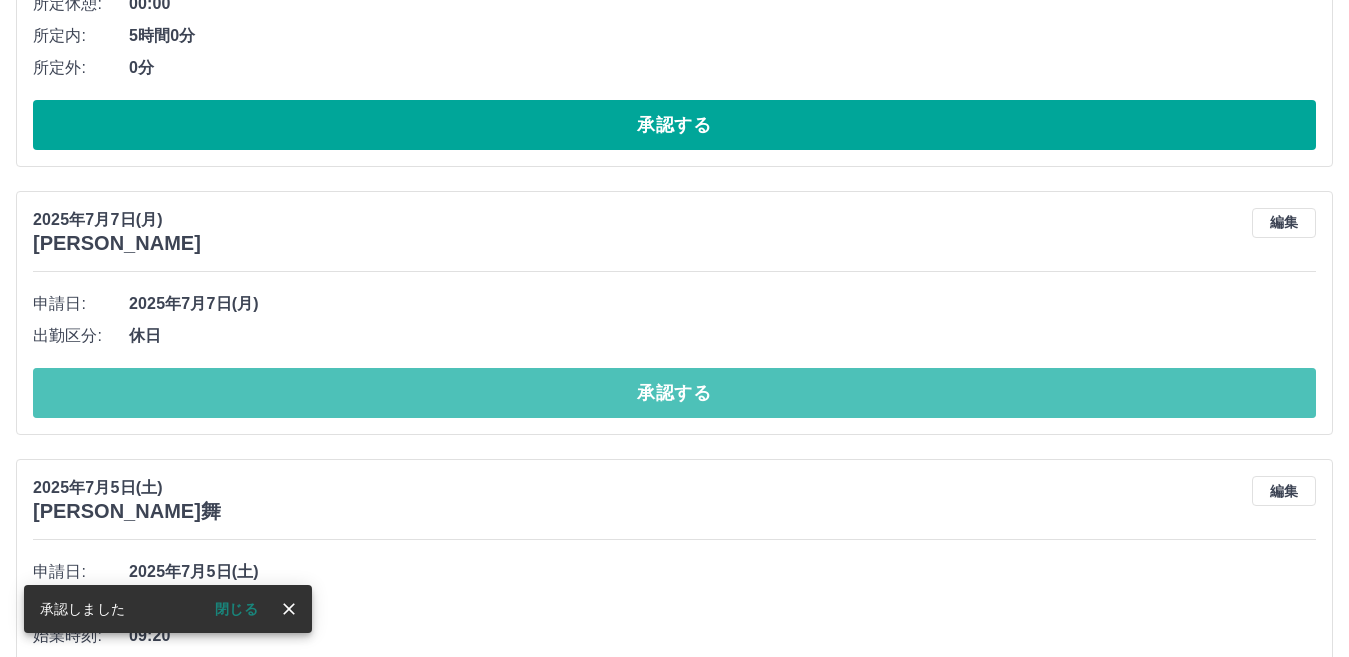 click on "承認する" at bounding box center [674, 393] 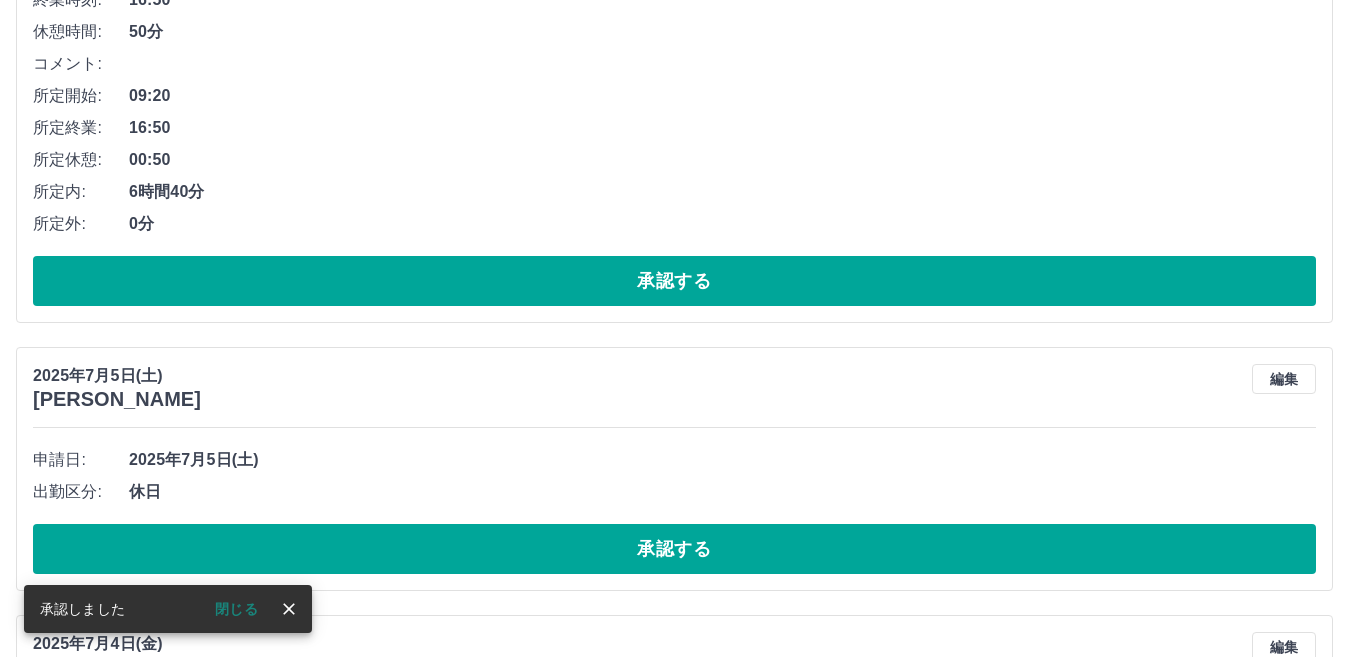 scroll, scrollTop: 5184, scrollLeft: 0, axis: vertical 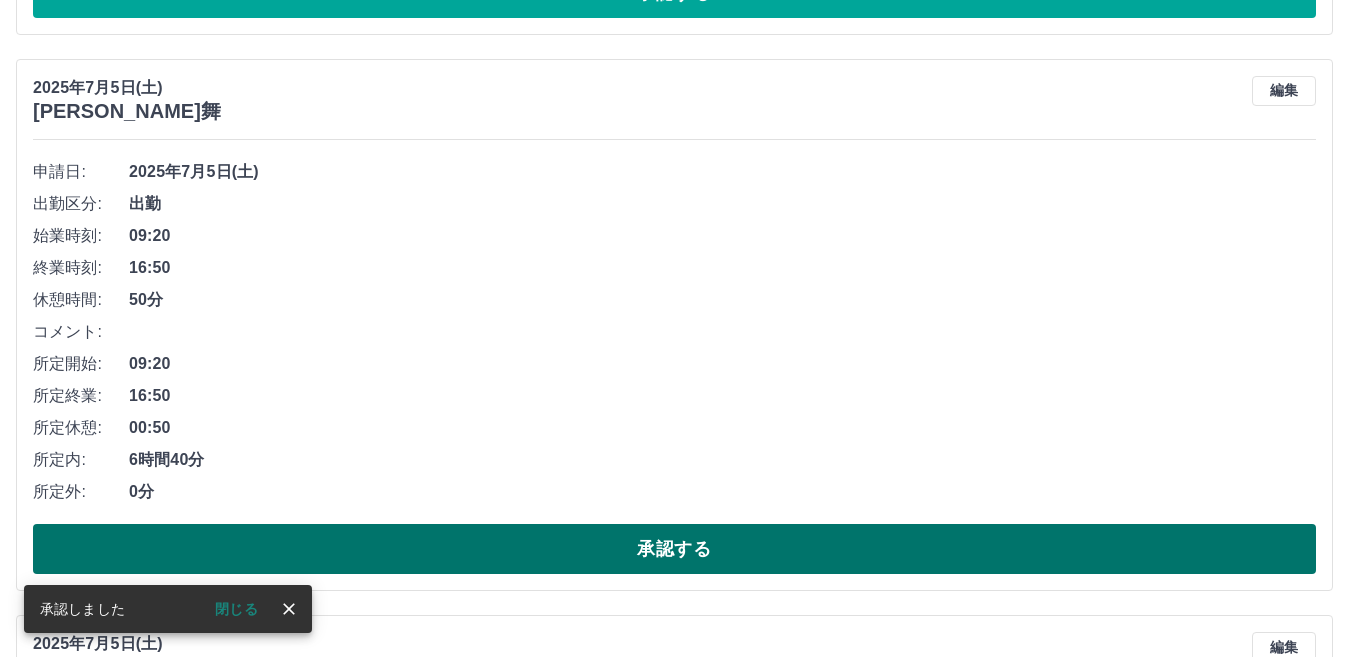 click on "承認する" at bounding box center (674, 549) 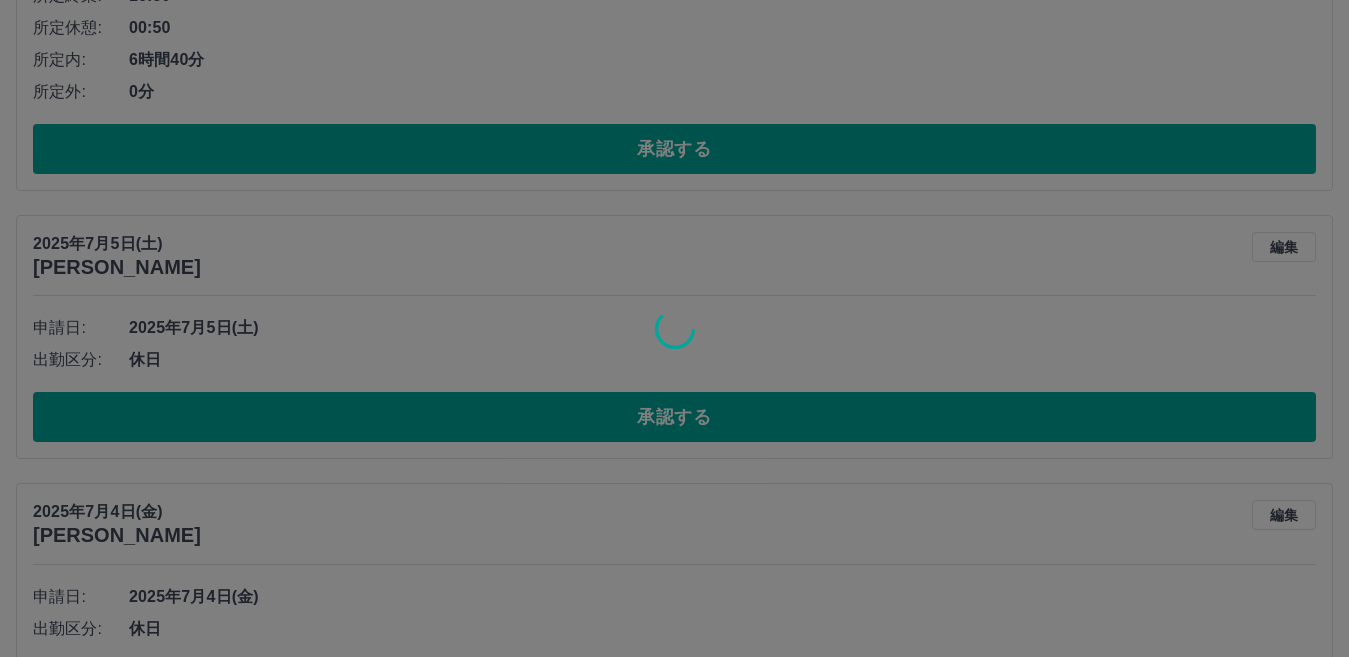 scroll, scrollTop: 5028, scrollLeft: 0, axis: vertical 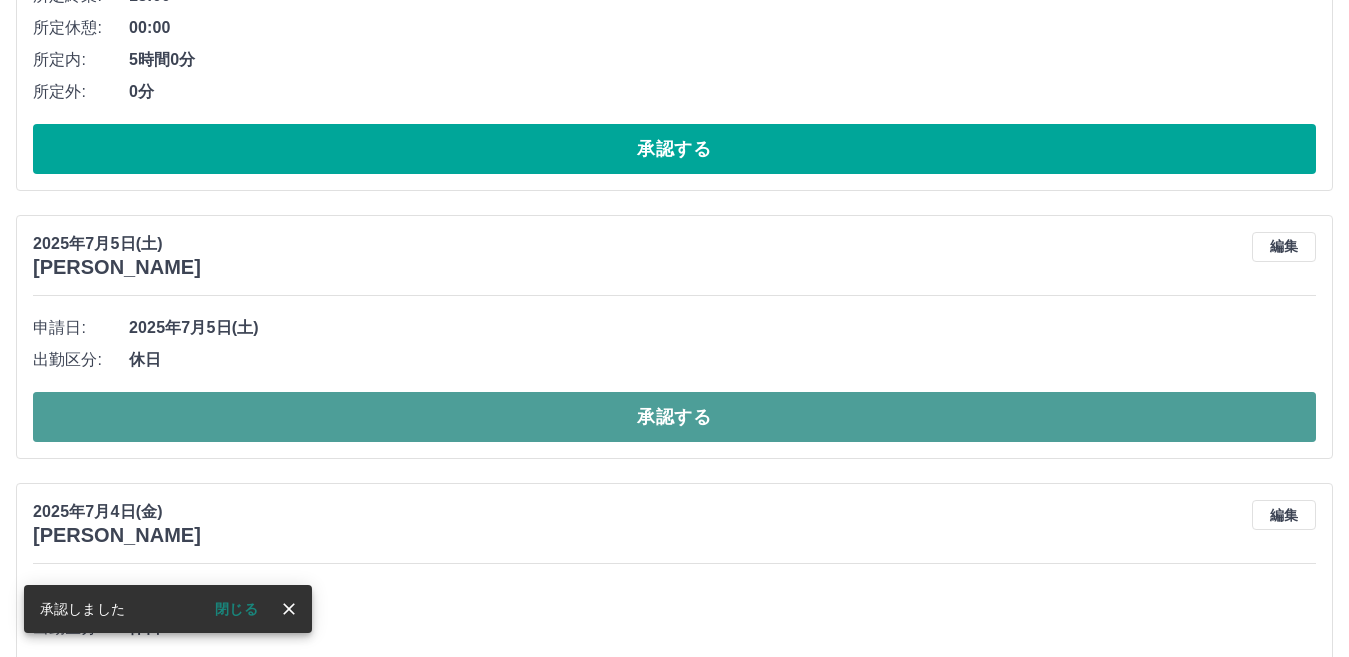 click on "承認する" at bounding box center [674, 417] 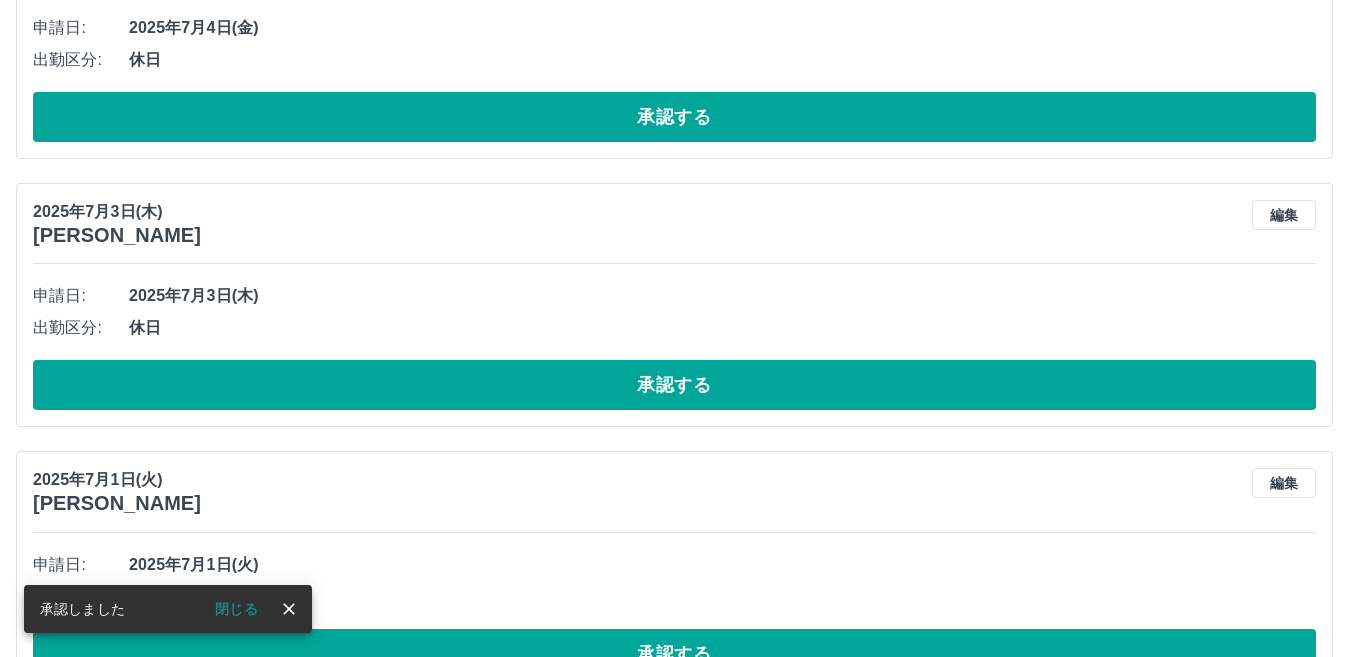scroll, scrollTop: 5060, scrollLeft: 0, axis: vertical 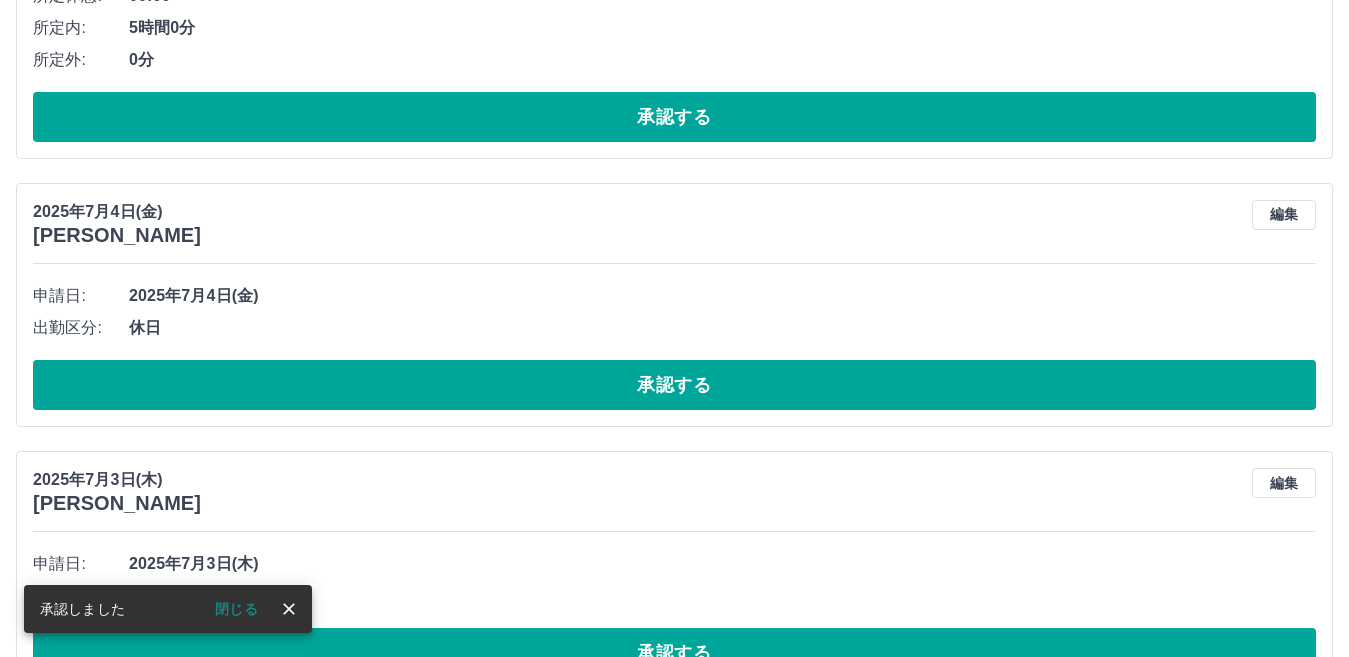 click on "承認する" at bounding box center (674, 385) 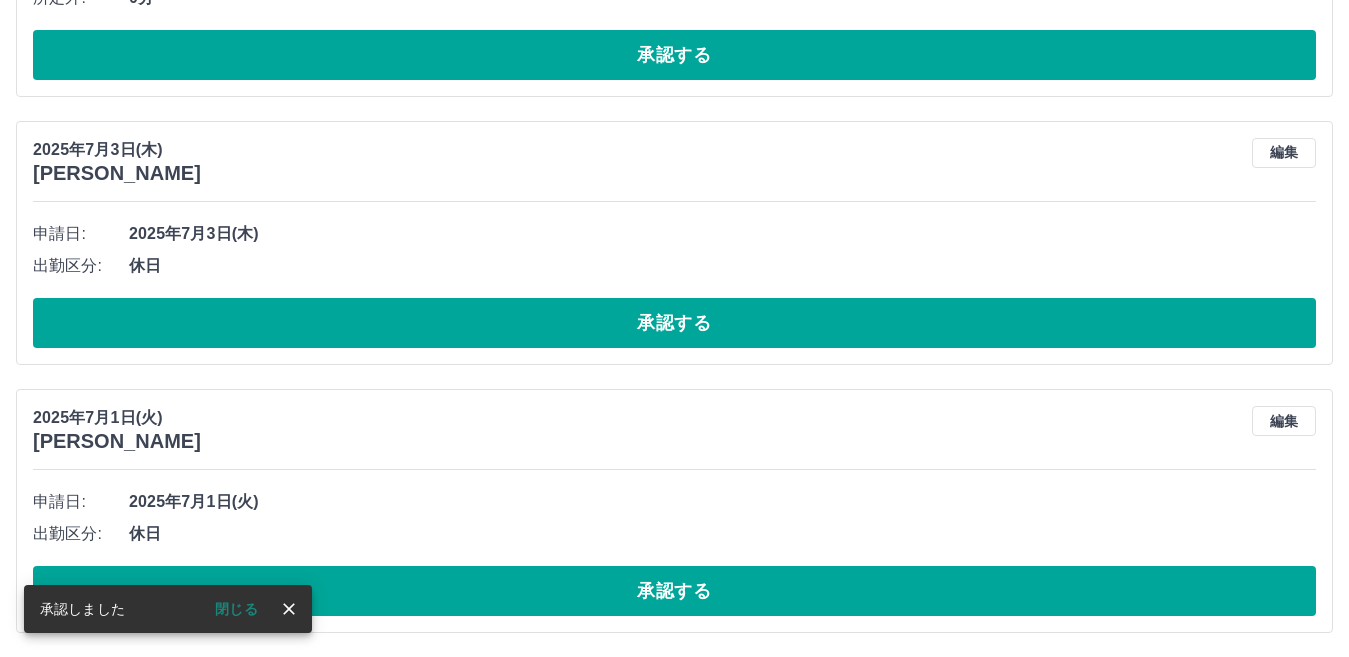 scroll, scrollTop: 5092, scrollLeft: 0, axis: vertical 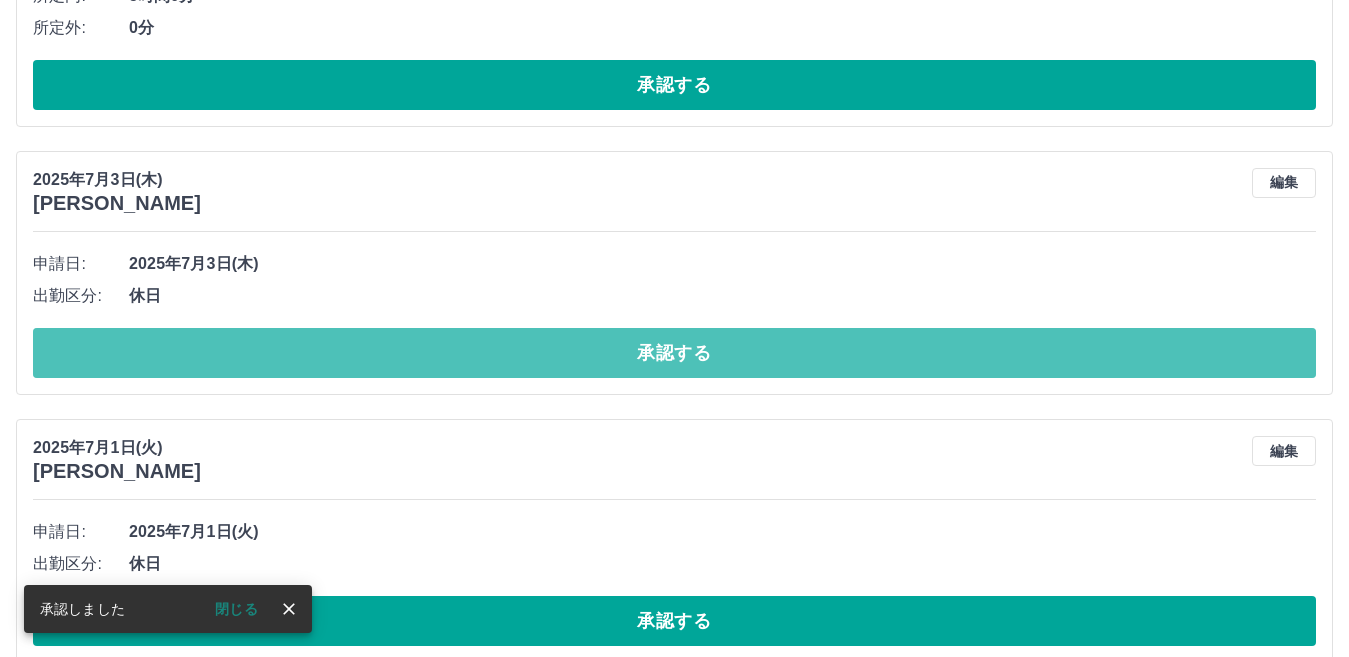 click on "承認する" at bounding box center [674, 353] 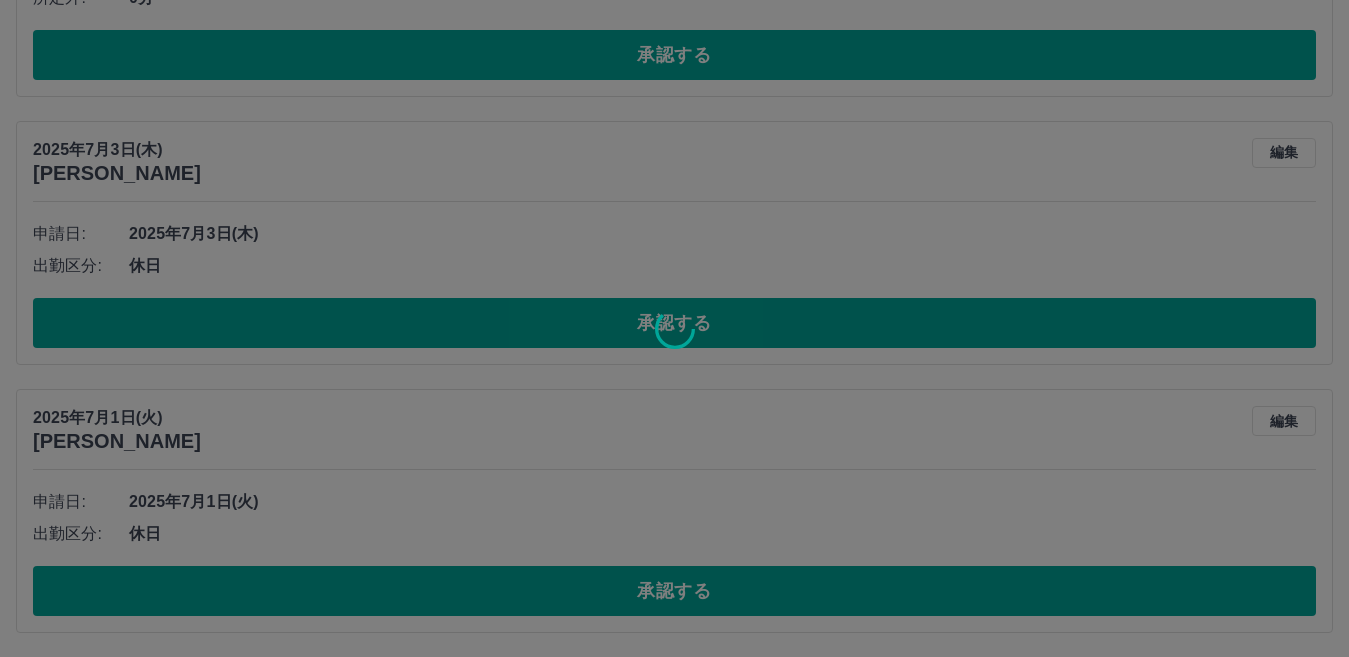scroll, scrollTop: 4856, scrollLeft: 0, axis: vertical 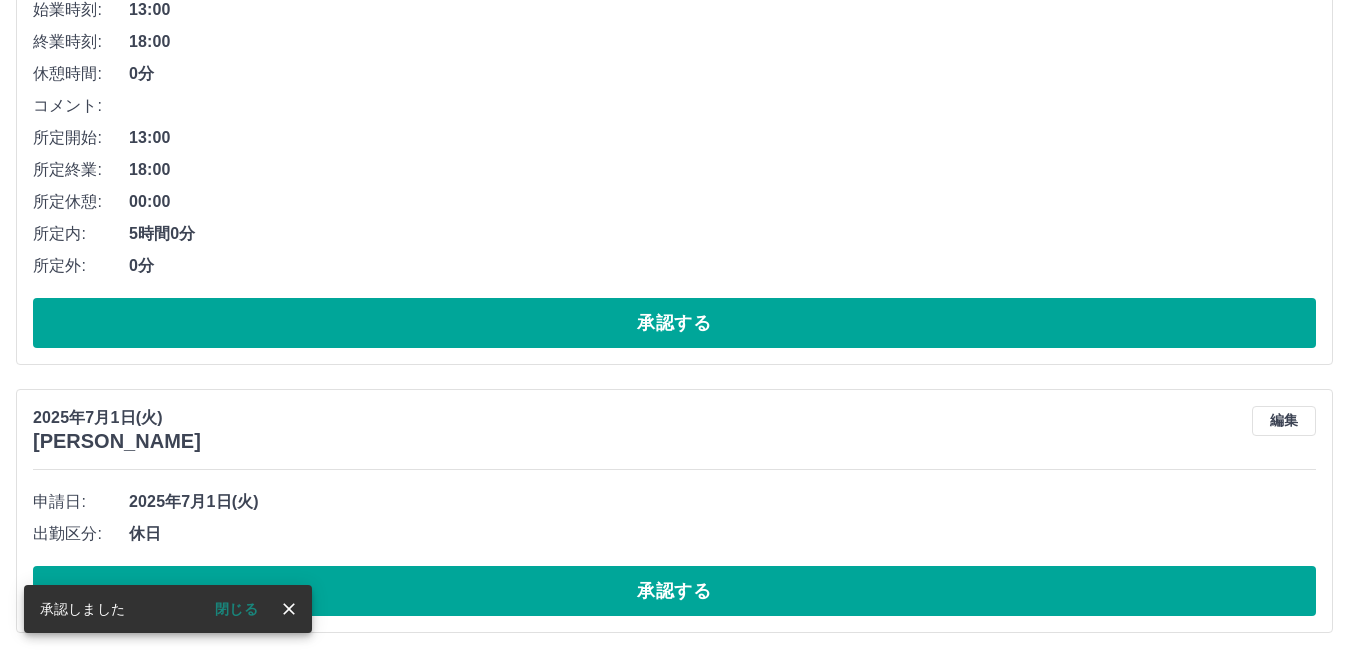 click on "承認する" at bounding box center (674, 591) 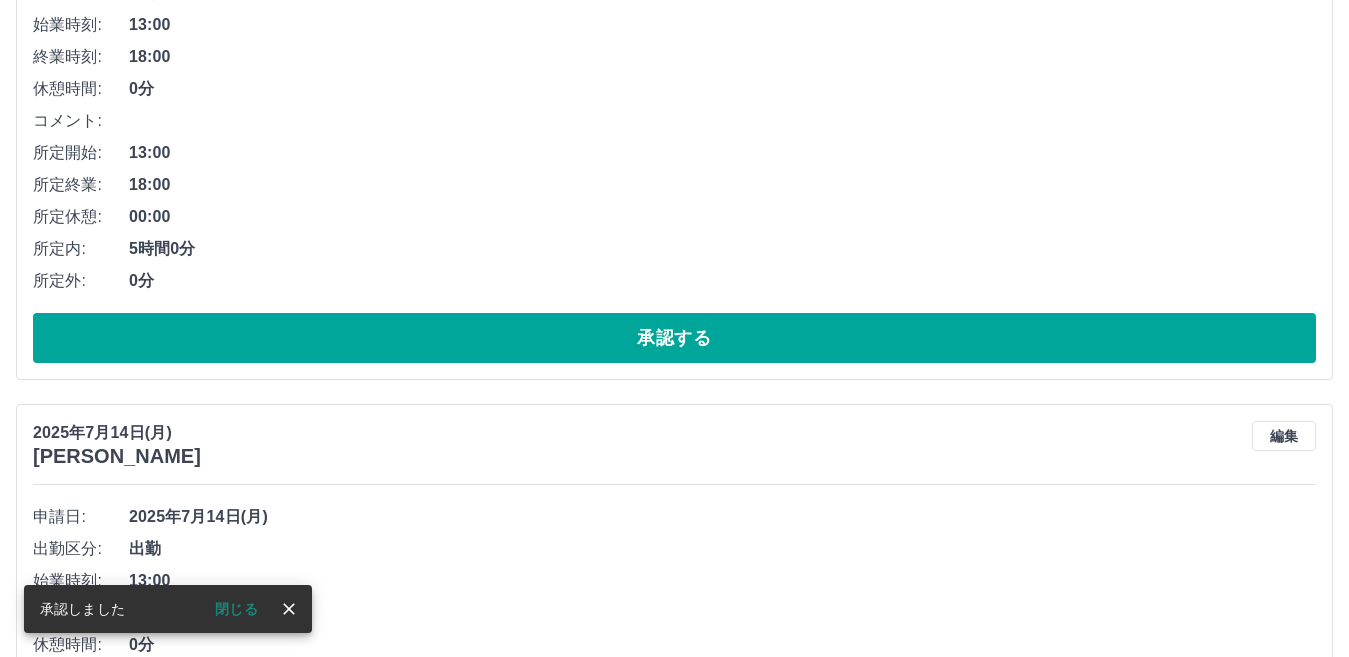 scroll, scrollTop: 0, scrollLeft: 0, axis: both 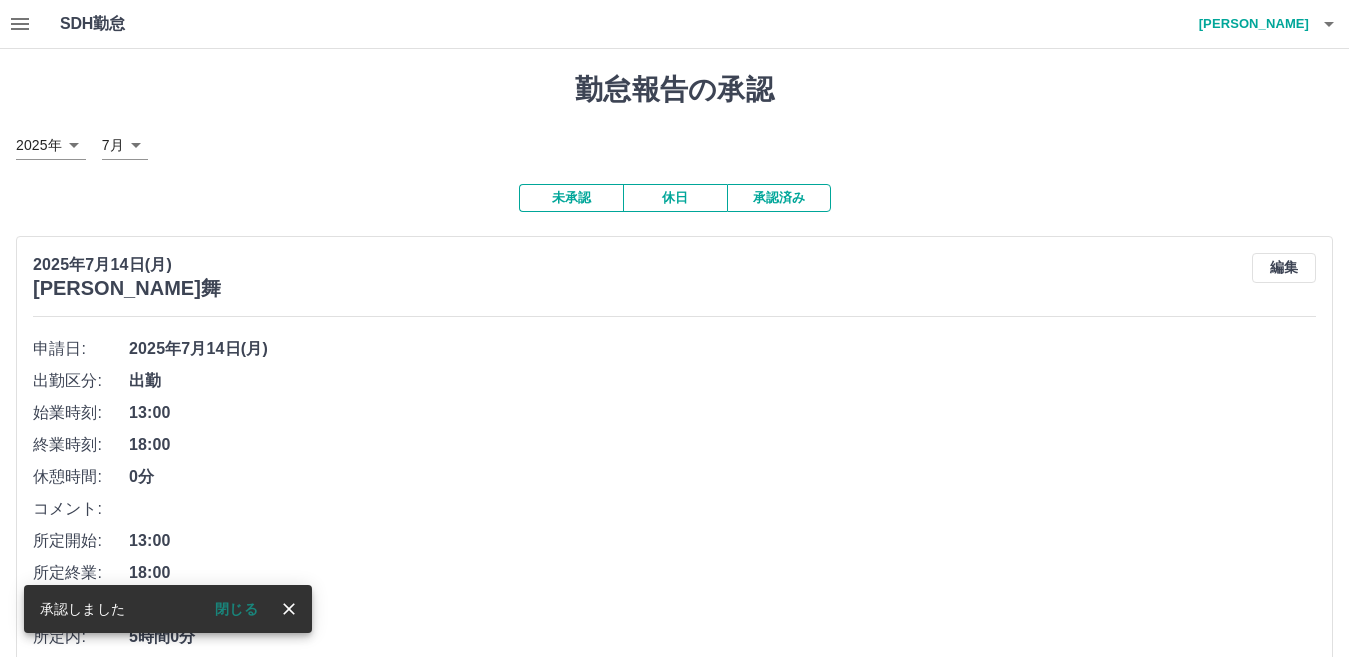 click 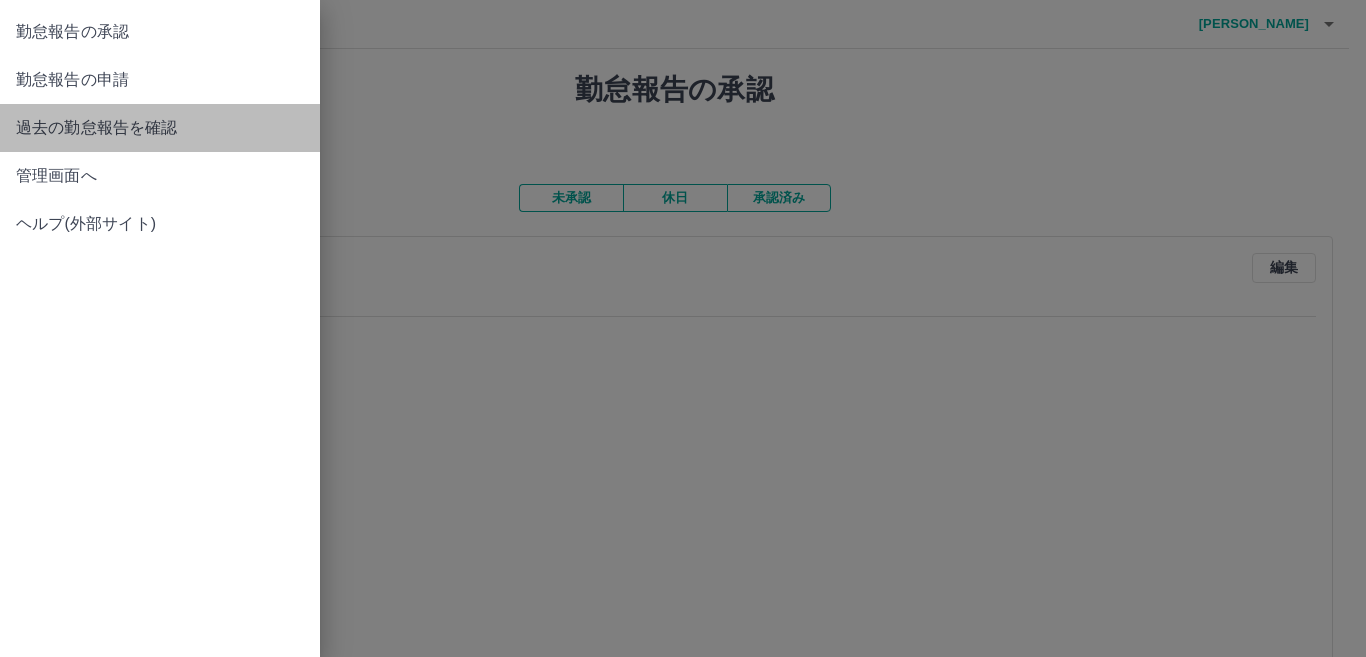 click on "過去の勤怠報告を確認" at bounding box center (160, 128) 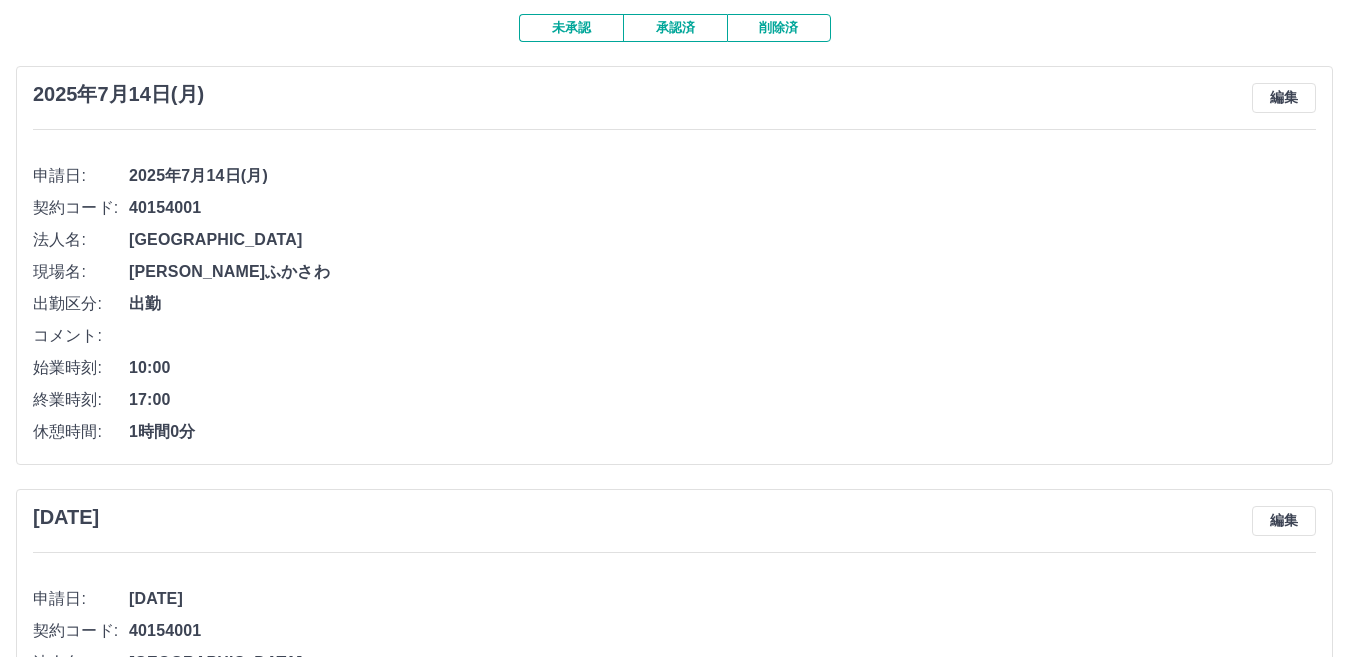 scroll, scrollTop: 0, scrollLeft: 0, axis: both 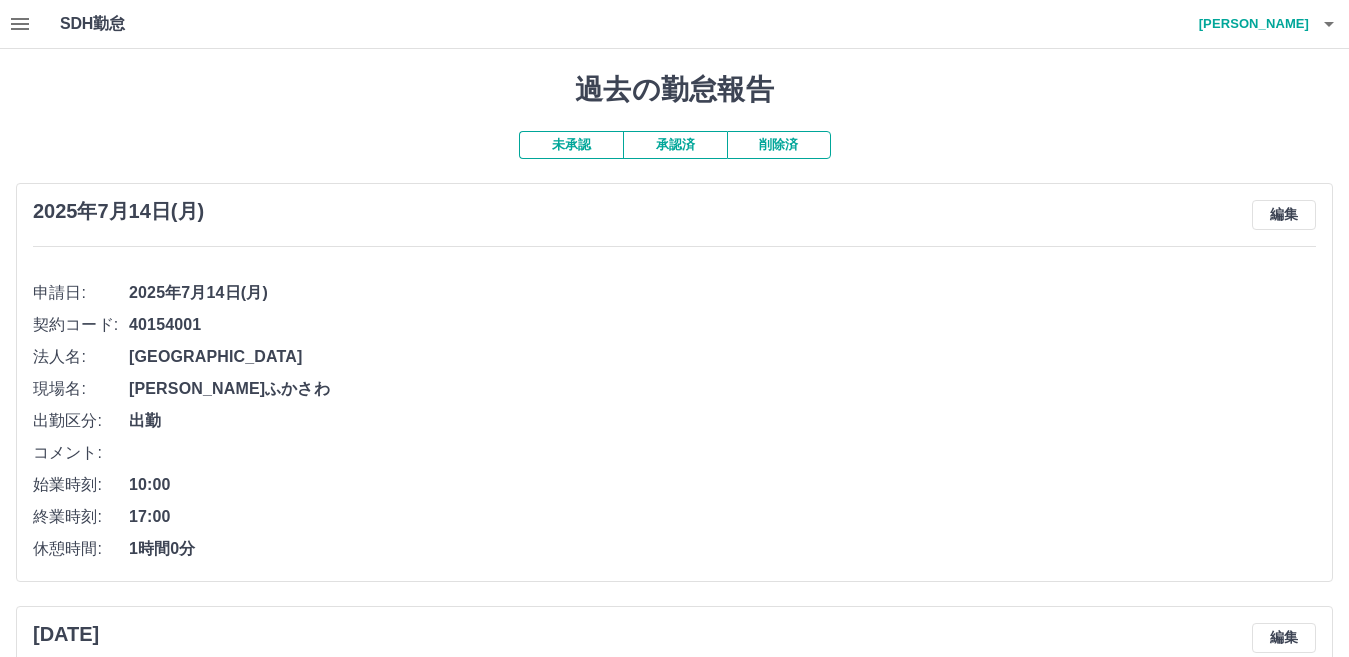 click 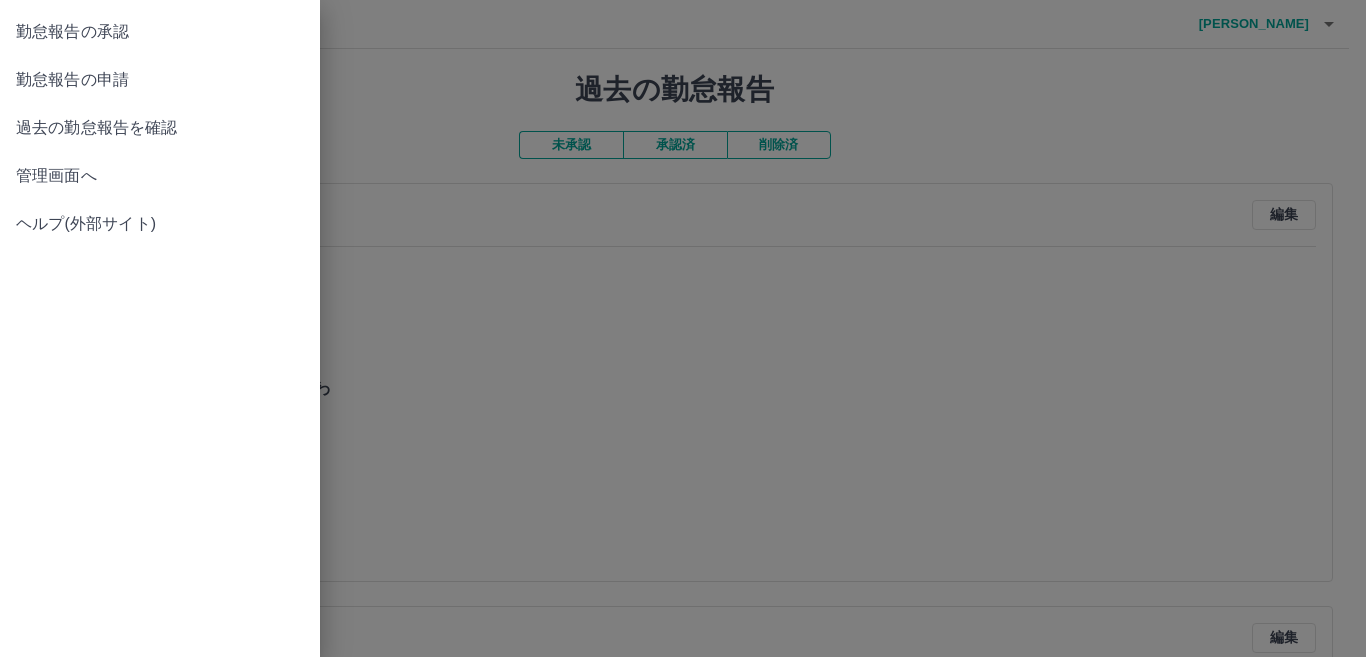 drag, startPoint x: 74, startPoint y: 131, endPoint x: 84, endPoint y: 133, distance: 10.198039 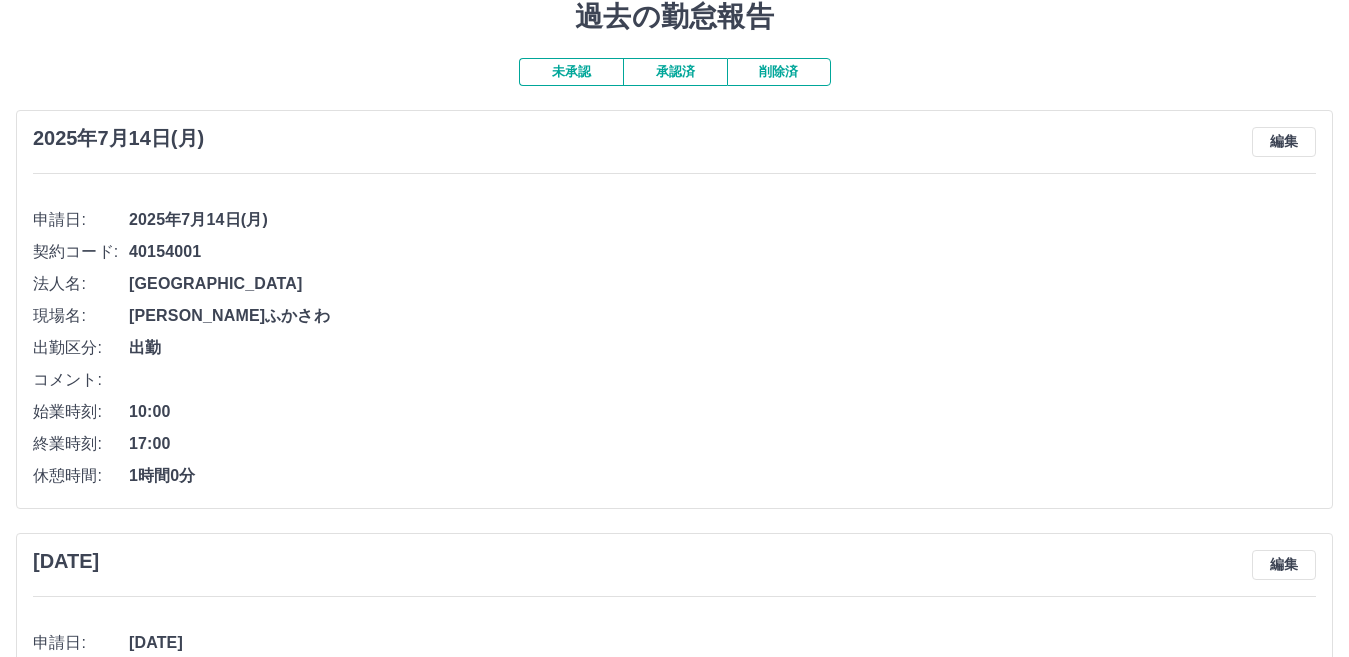 scroll, scrollTop: 0, scrollLeft: 0, axis: both 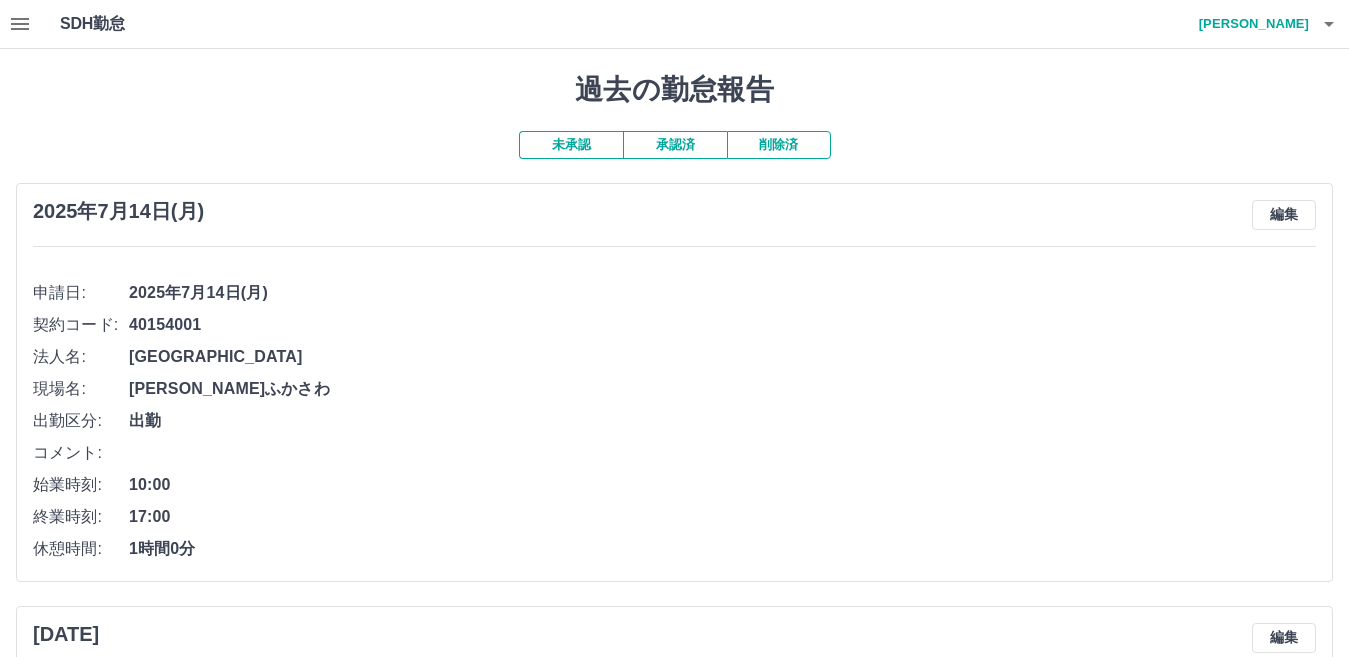 click on "承認済" at bounding box center [675, 145] 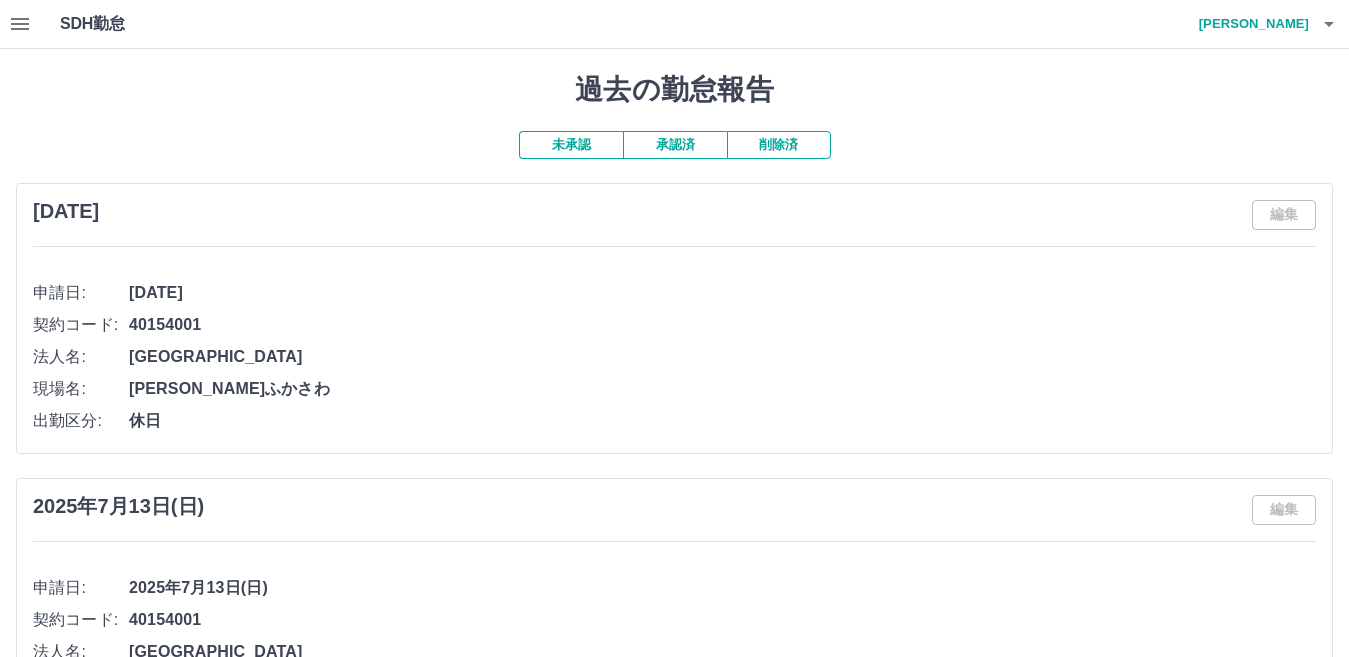 click on "未承認" at bounding box center [571, 145] 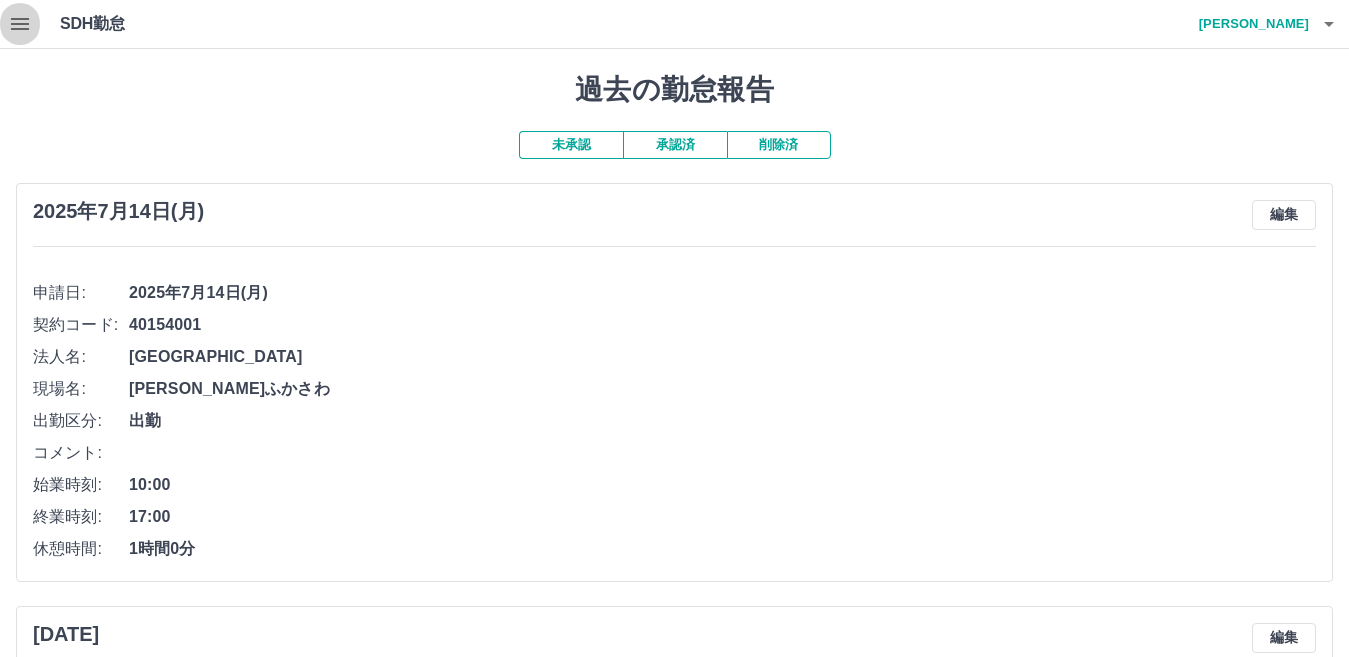 click at bounding box center (20, 24) 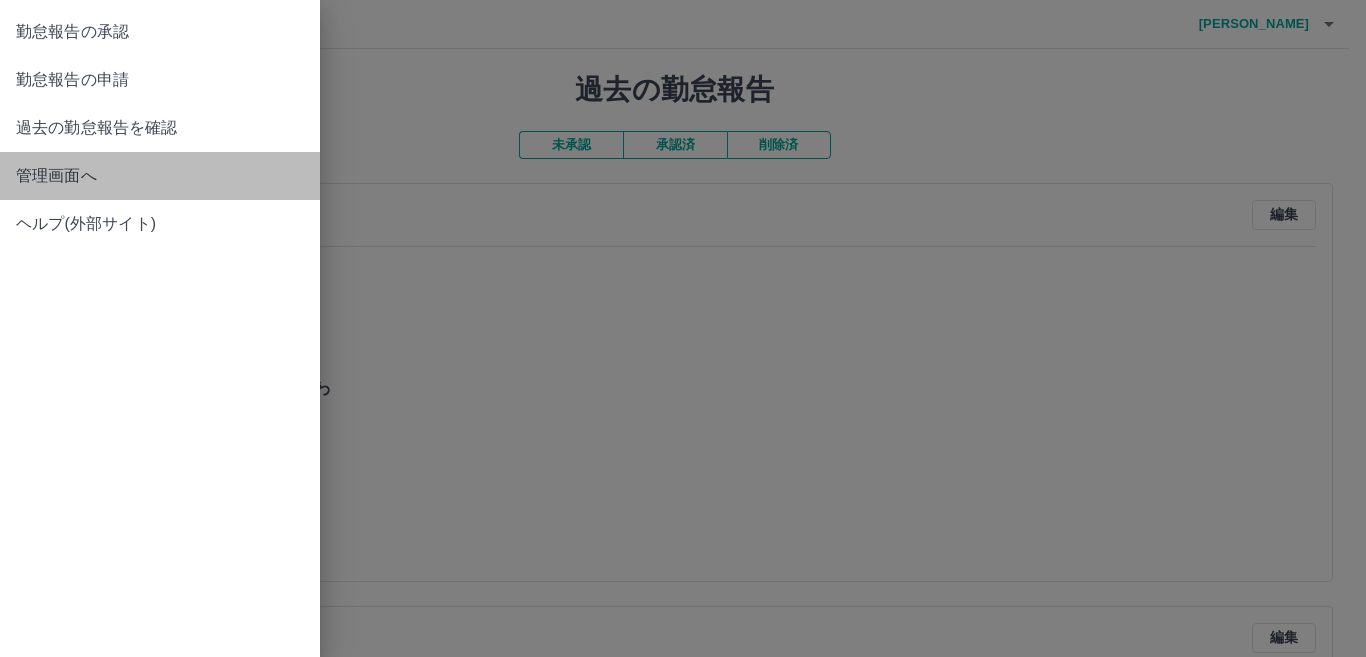 click on "管理画面へ" at bounding box center [160, 176] 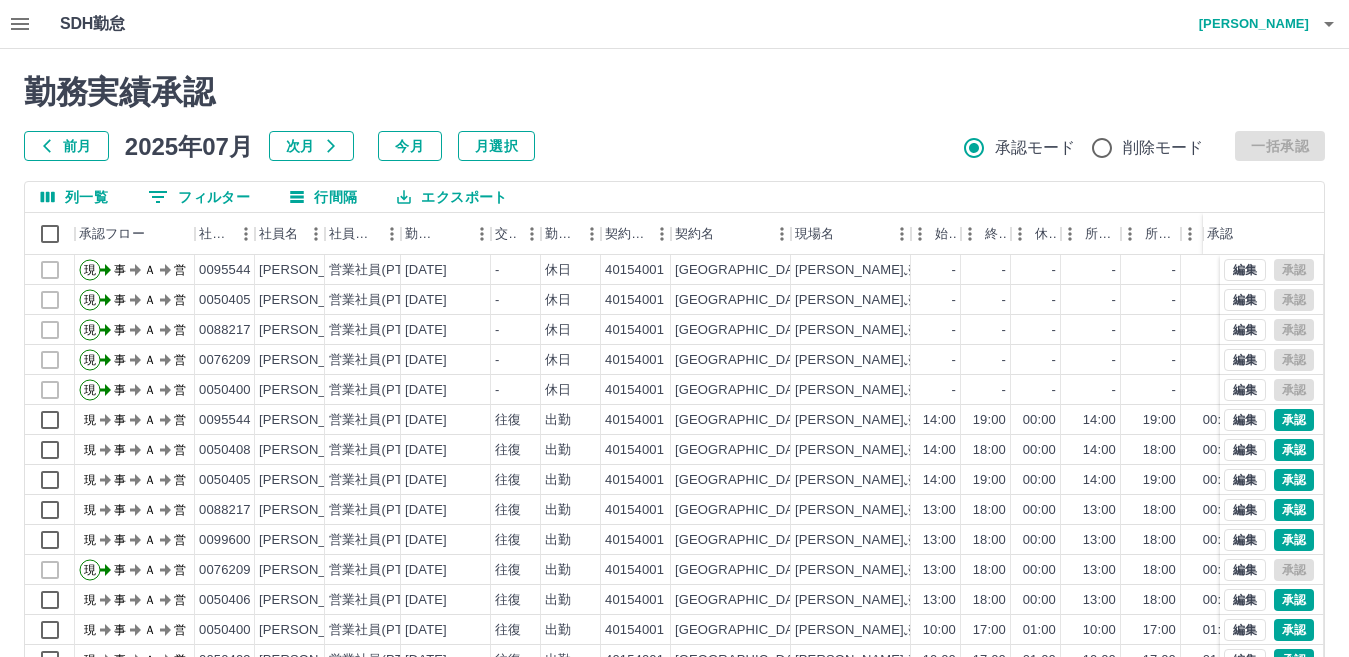 click on "0 フィルター" at bounding box center [199, 197] 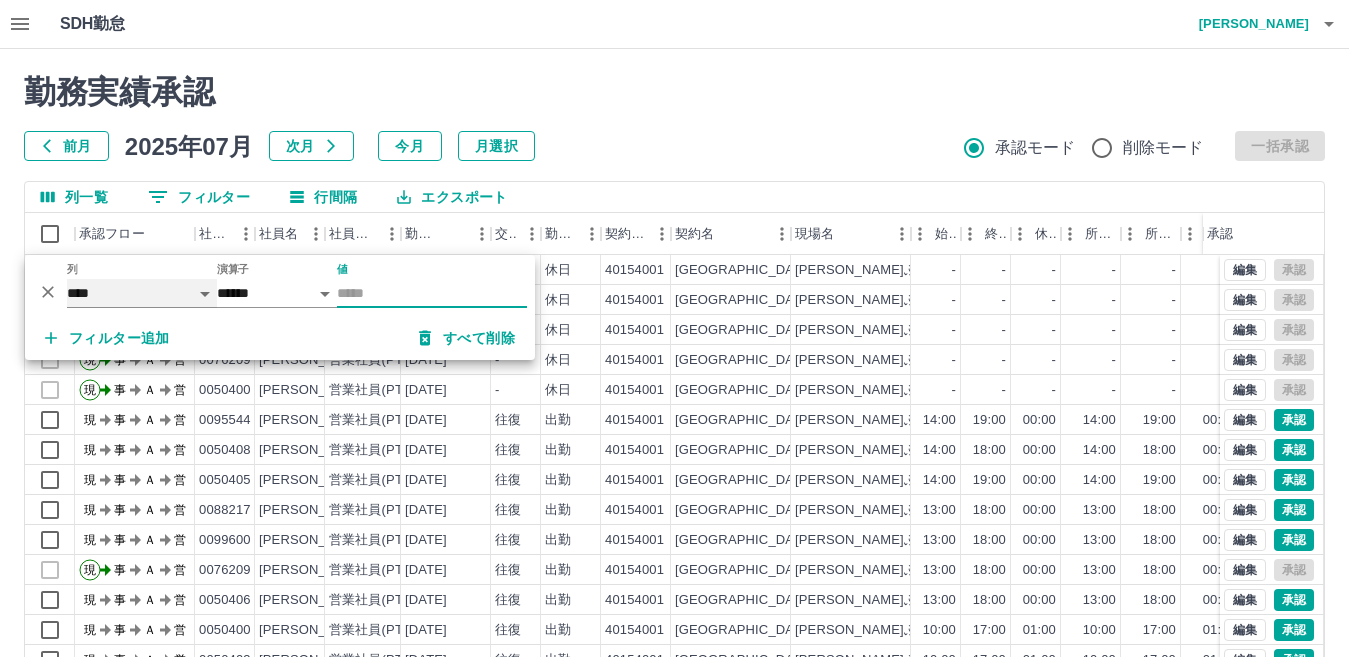 click on "**** *** **** *** *** **** ***** *** *** ** ** ** **** **** **** ** ** *** **** *****" at bounding box center [142, 293] 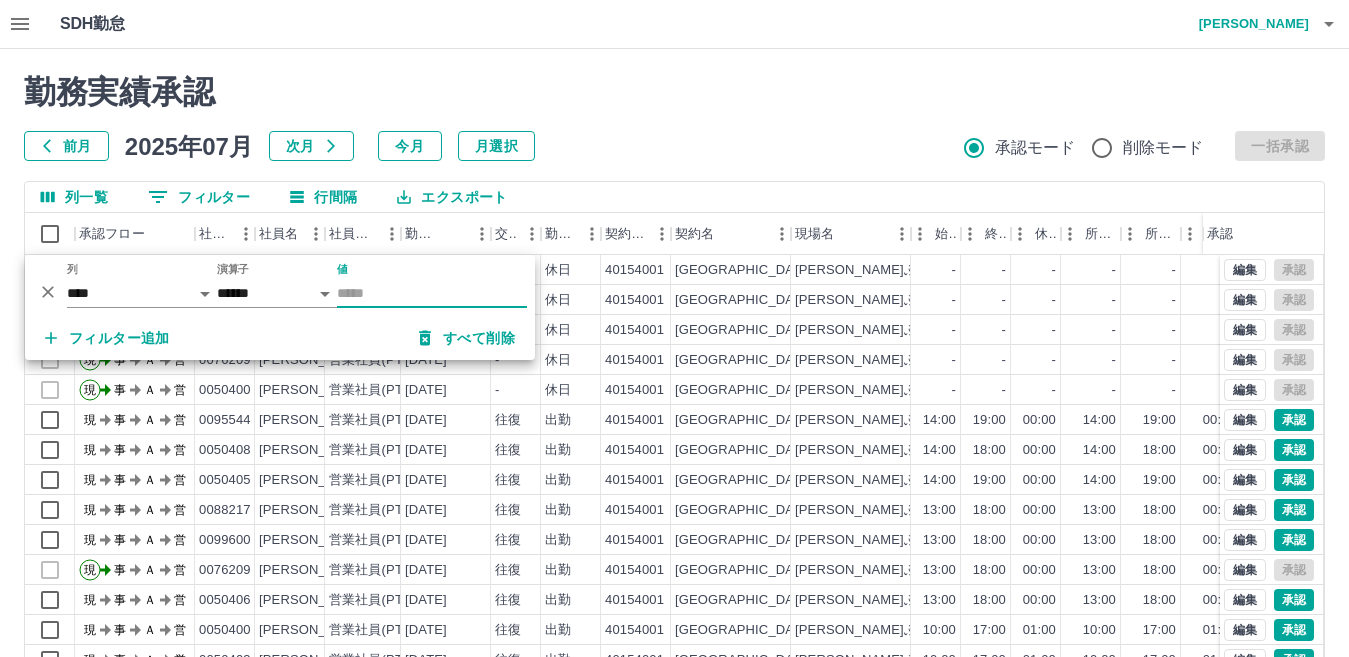 click on "値" at bounding box center (432, 293) 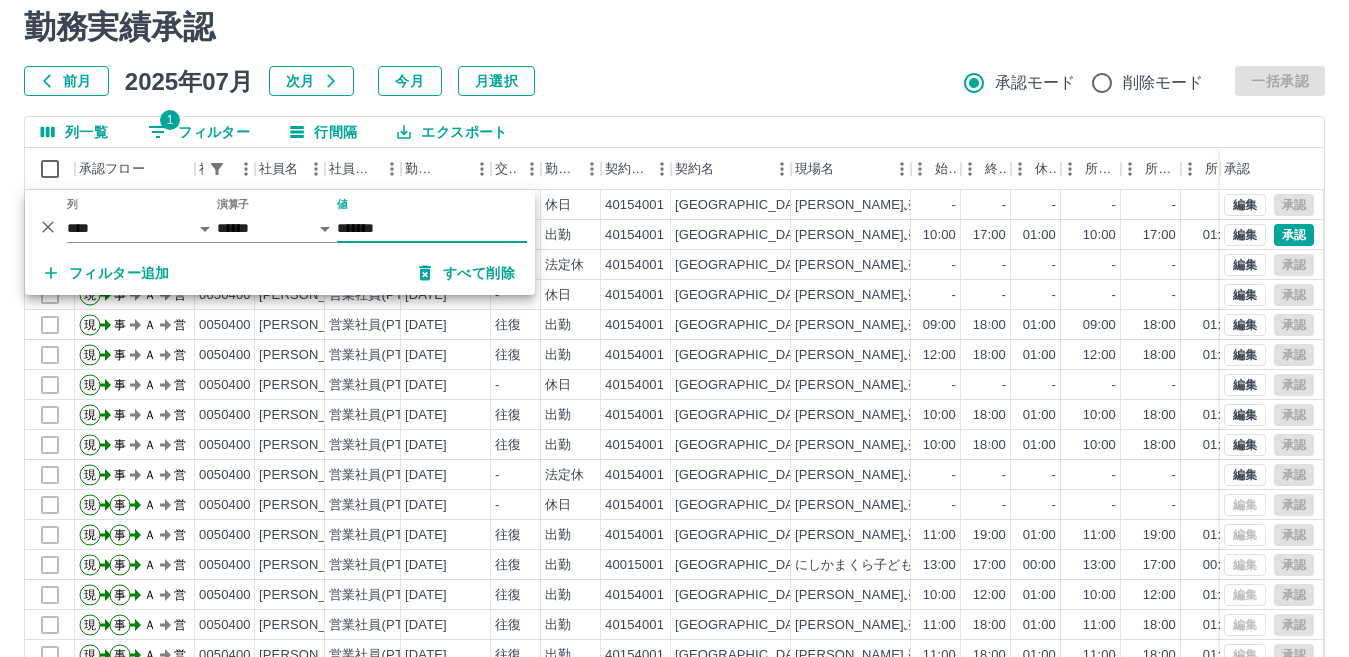 scroll, scrollTop: 100, scrollLeft: 0, axis: vertical 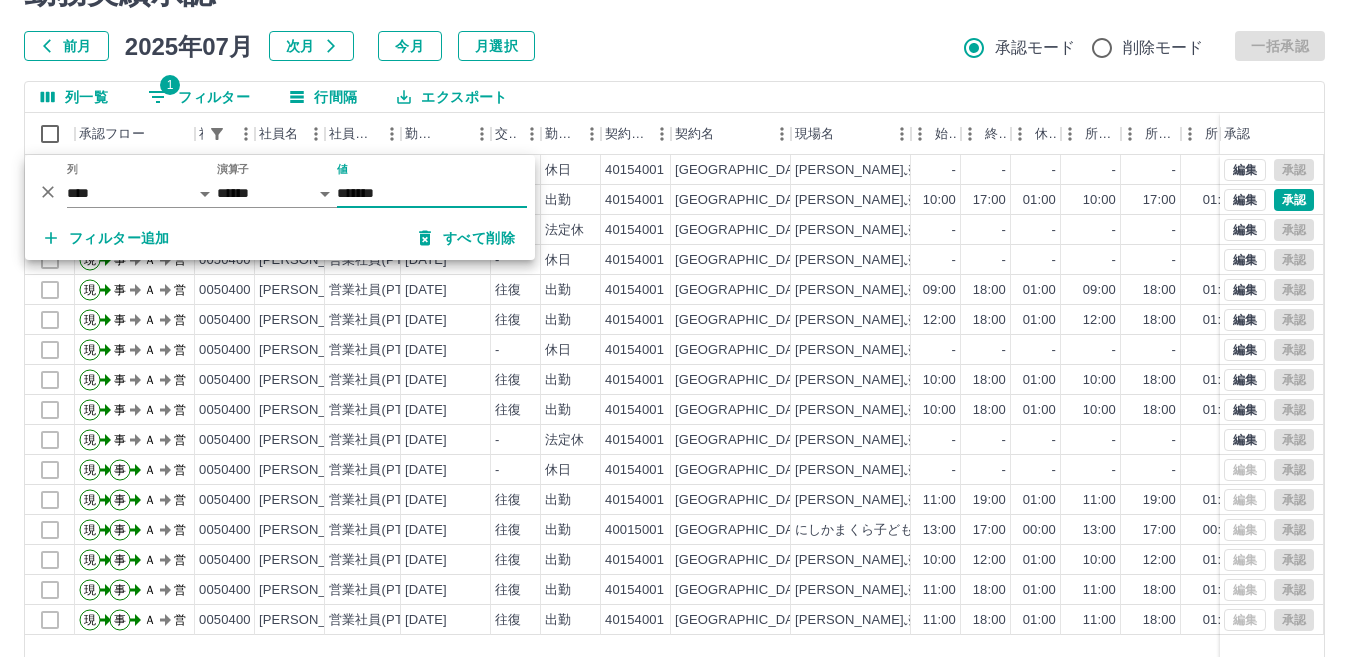 type on "*******" 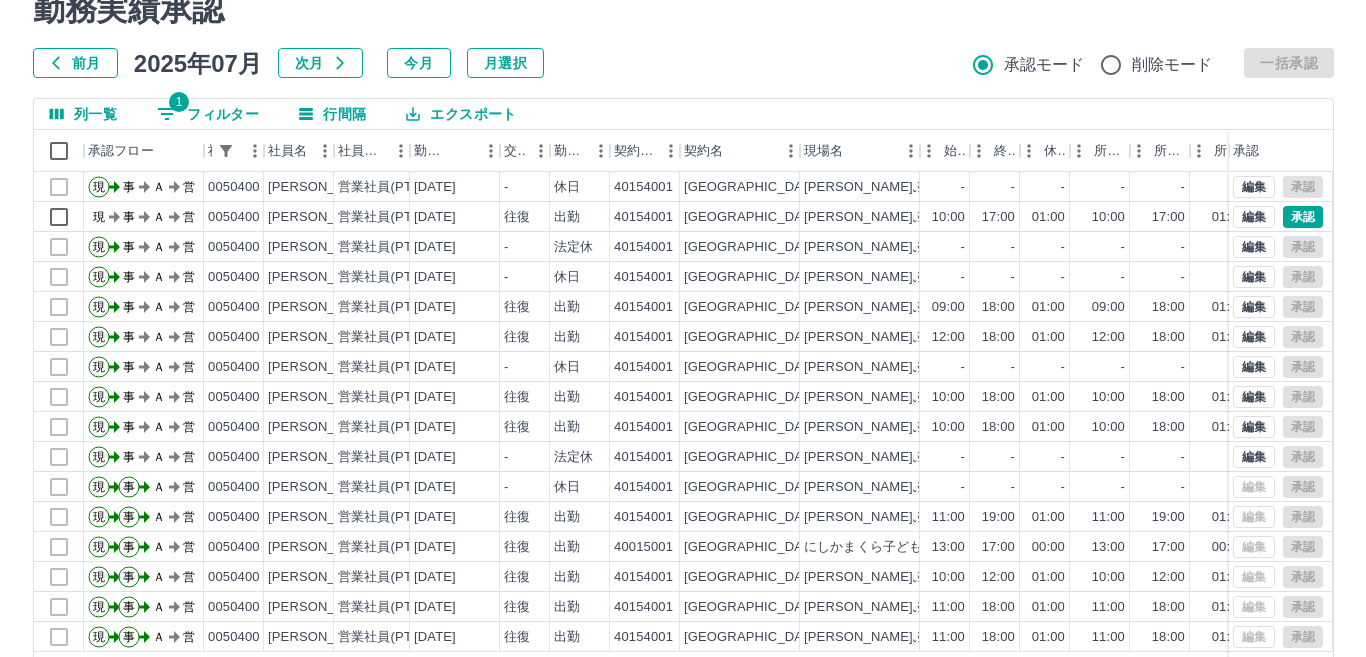 scroll, scrollTop: 0, scrollLeft: 0, axis: both 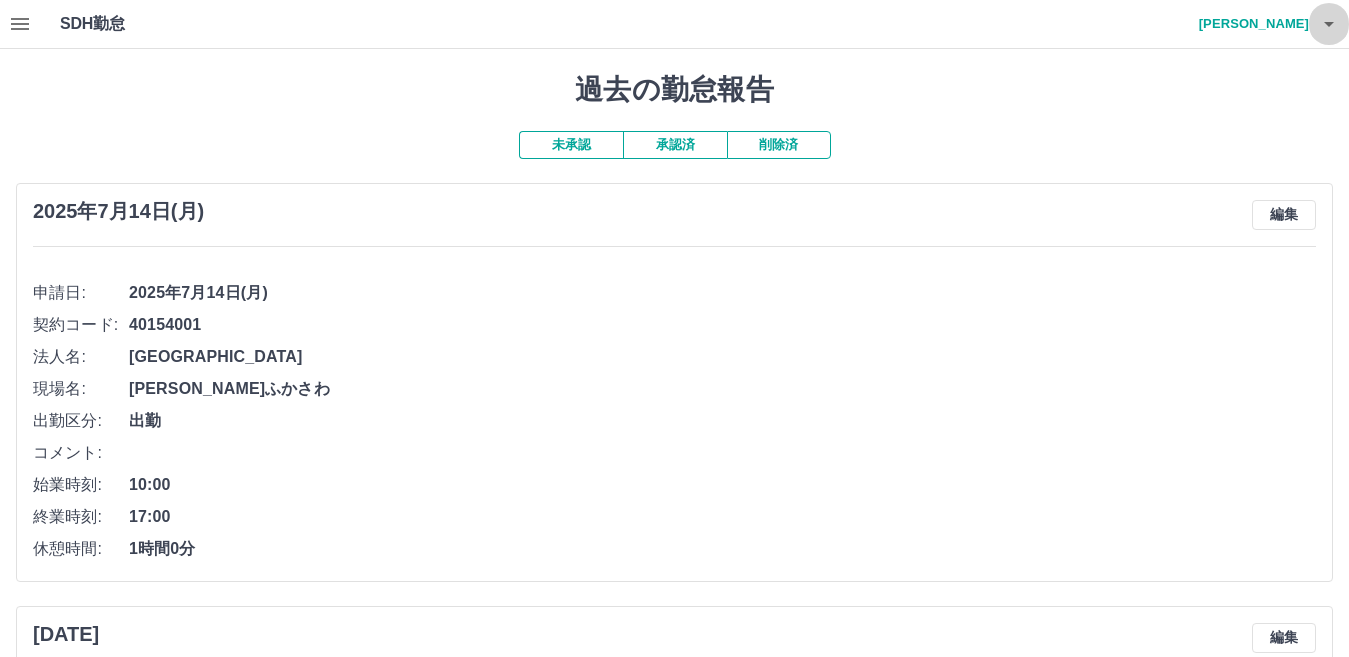 click 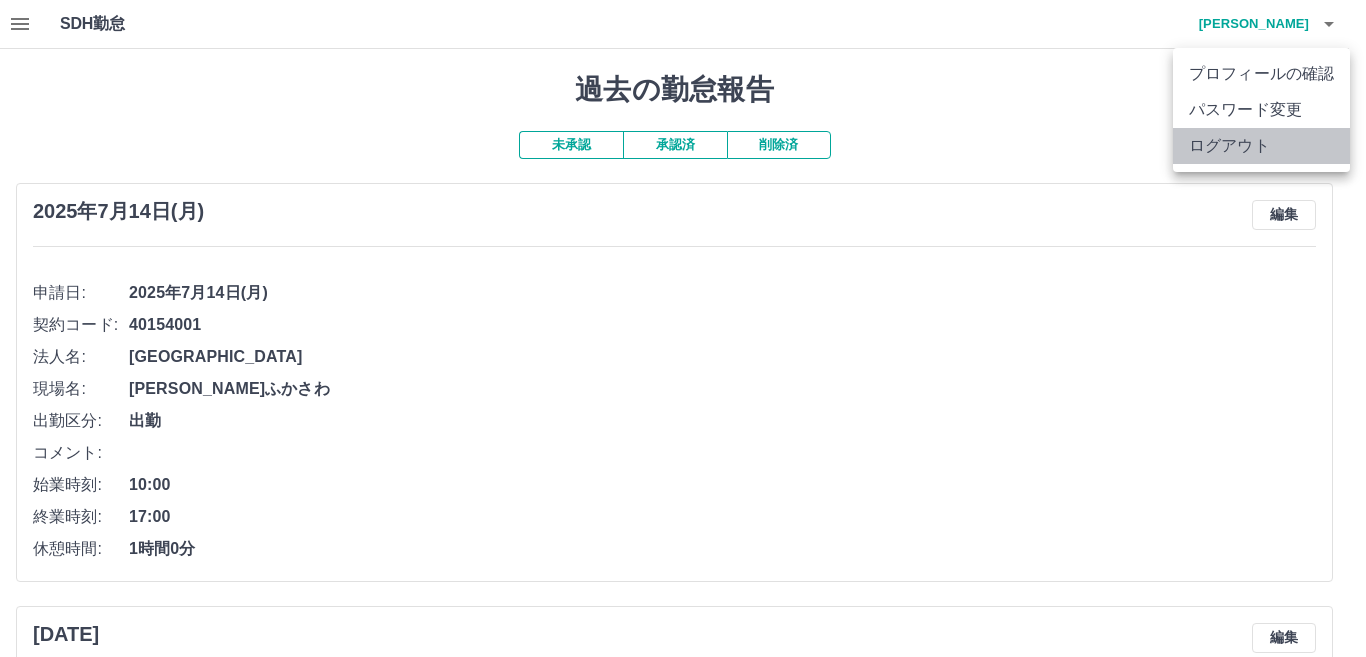 click on "ログアウト" at bounding box center (1261, 146) 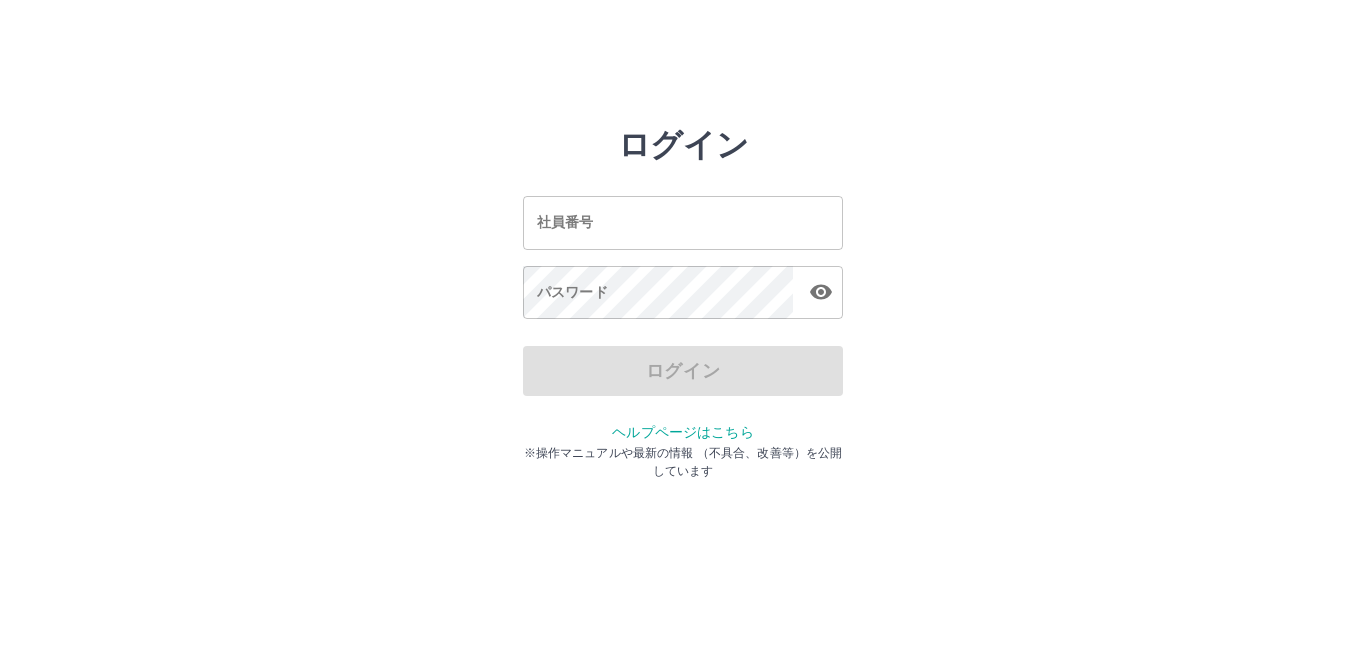 scroll, scrollTop: 0, scrollLeft: 0, axis: both 